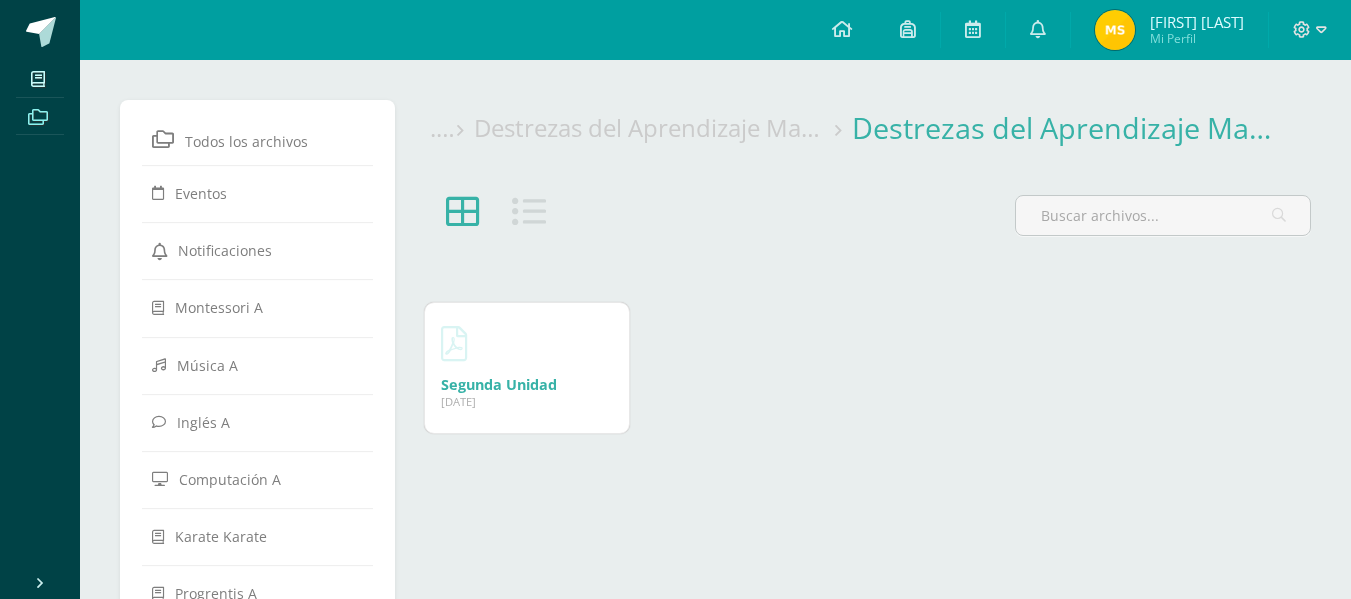 scroll, scrollTop: 0, scrollLeft: 0, axis: both 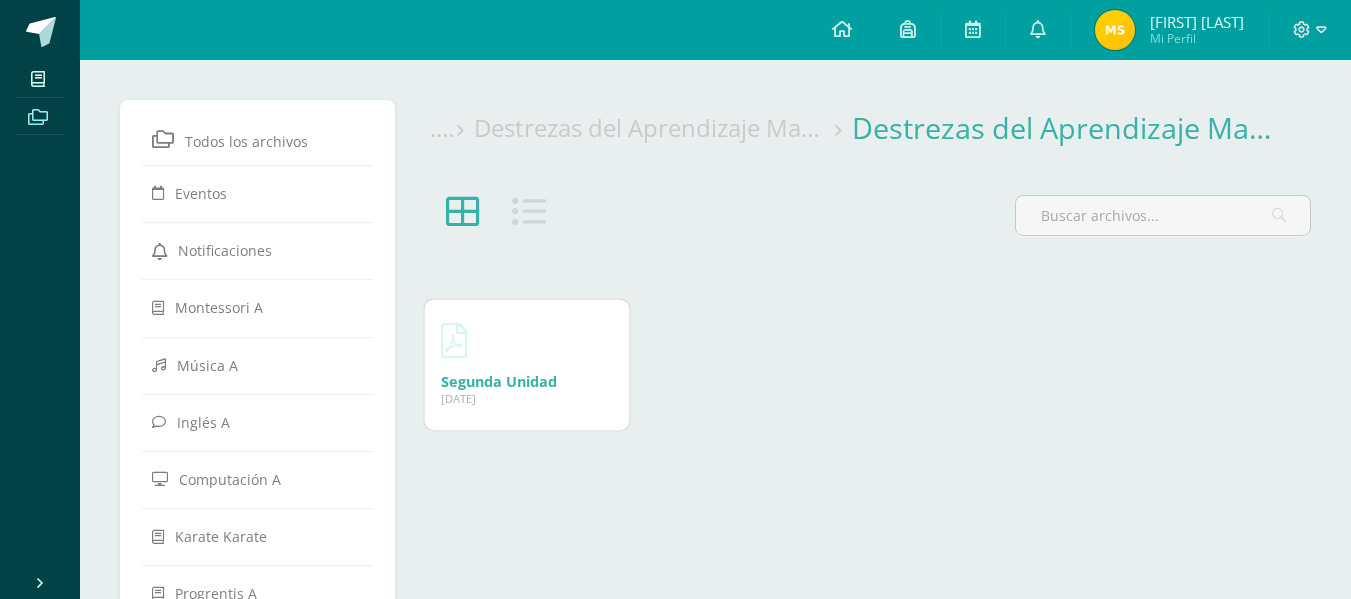 click on "Segunda Unidad" at bounding box center (499, 381) 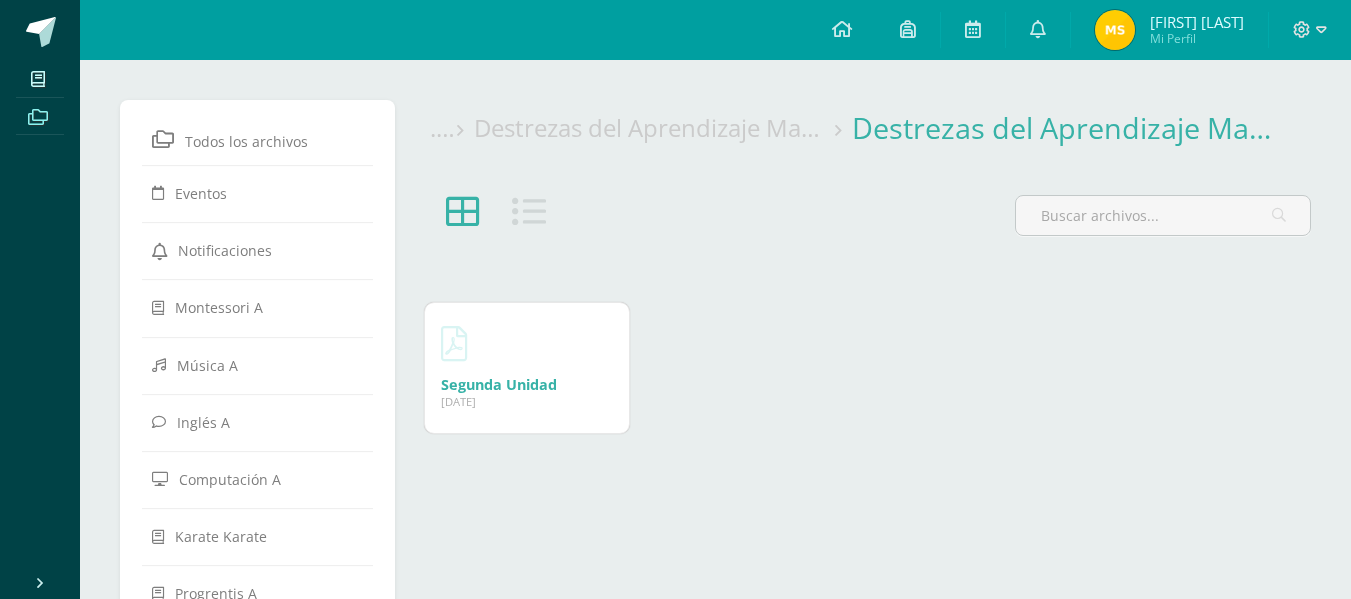 click on "Destrezas del Aprendizaje Matemático" at bounding box center (686, 127) 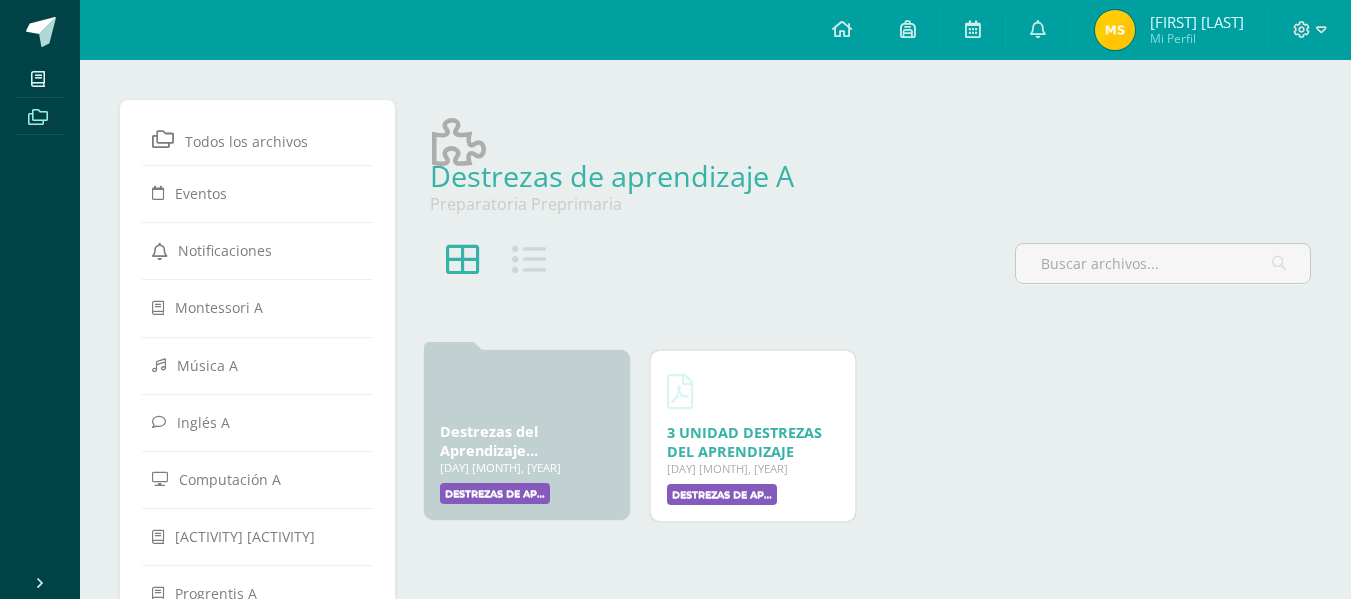 scroll, scrollTop: 0, scrollLeft: 0, axis: both 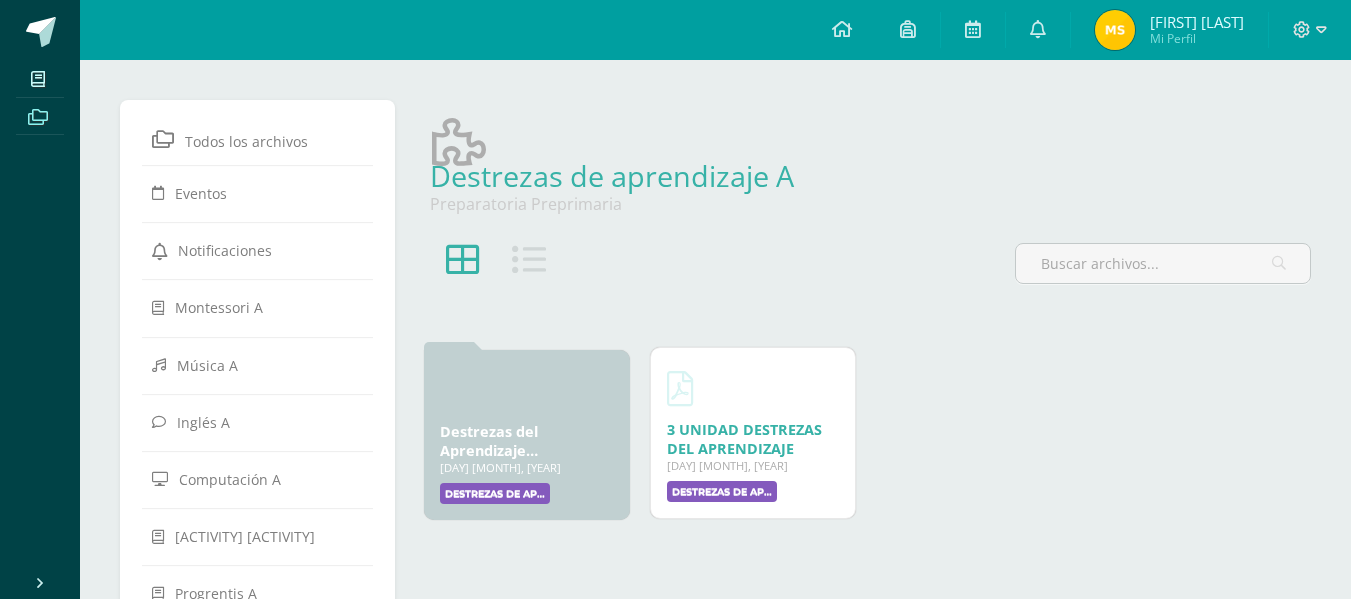 click on "3 UNIDAD DESTREZAS DEL APRENDIZAJE" at bounding box center (744, 439) 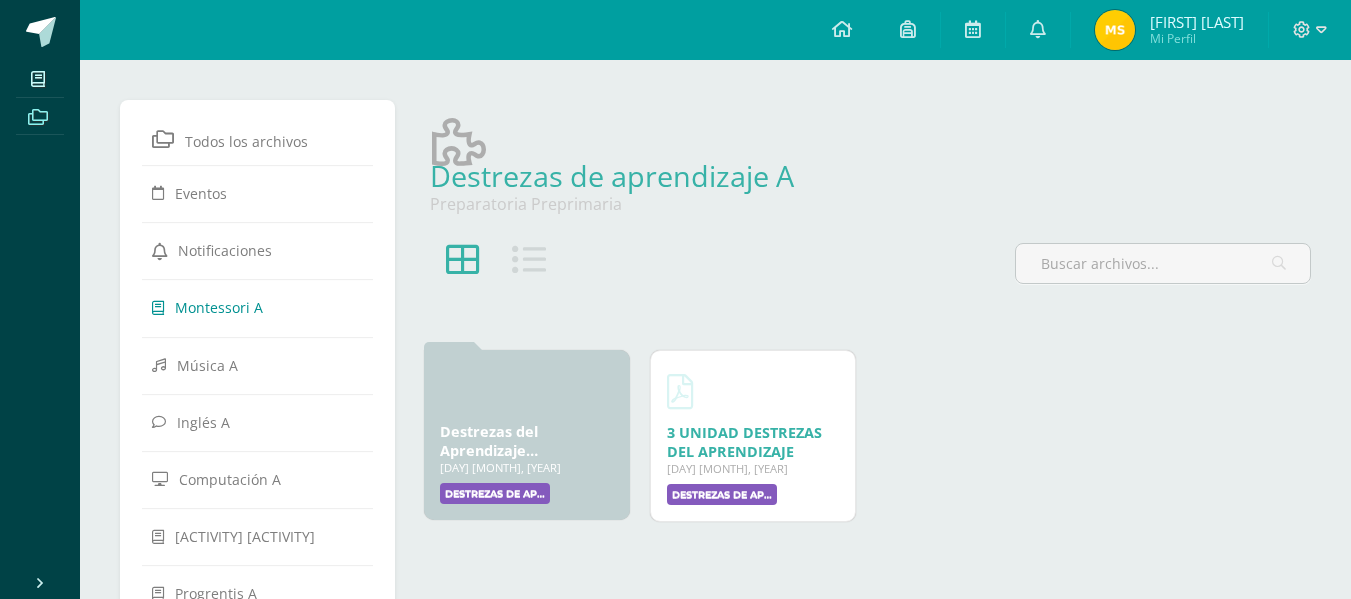 click on "Montessori A" at bounding box center [219, 307] 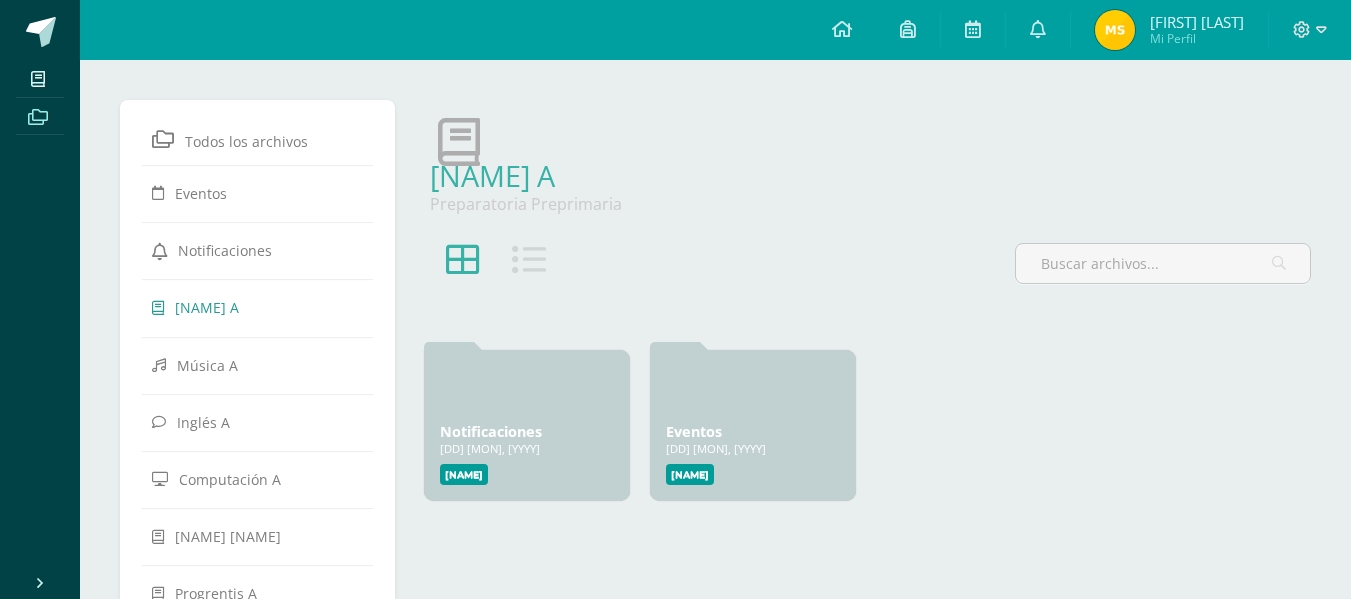 scroll, scrollTop: 0, scrollLeft: 0, axis: both 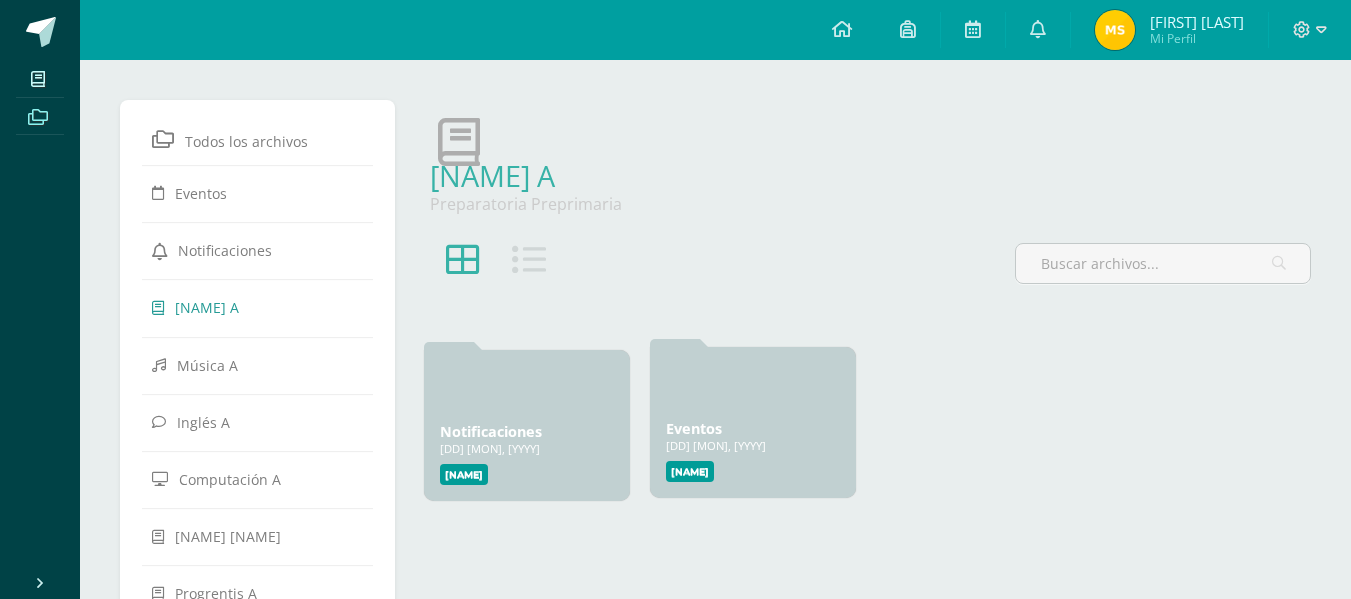click on "Eventos" at bounding box center [694, 428] 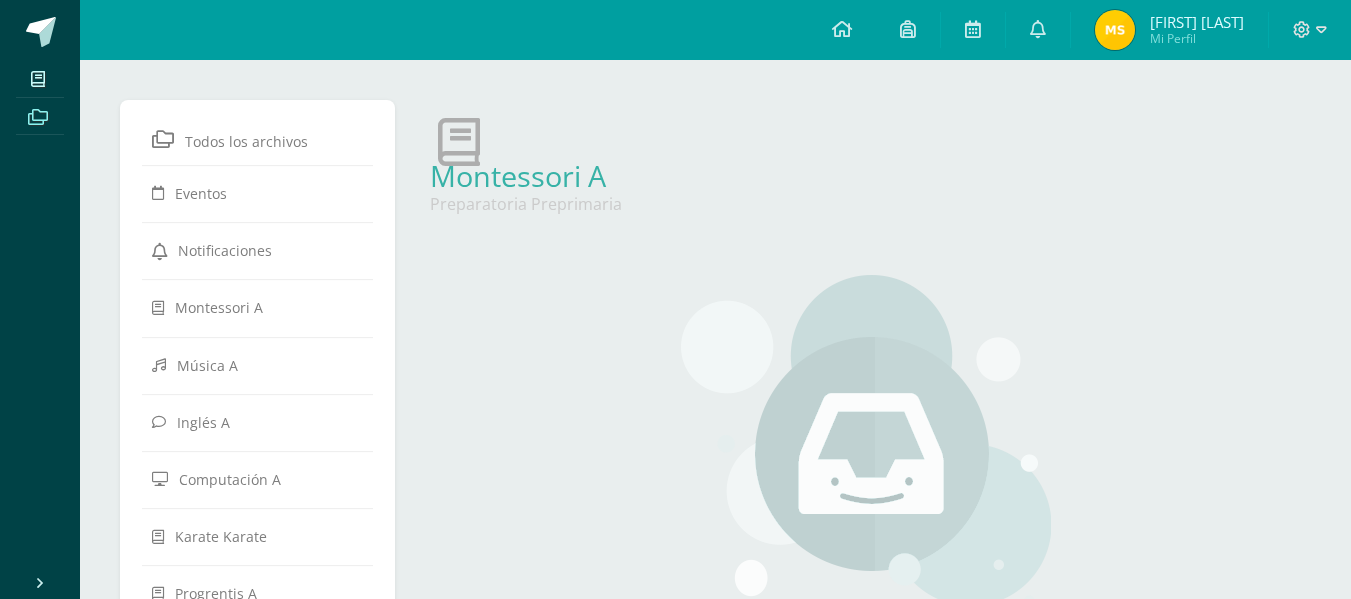 scroll, scrollTop: 0, scrollLeft: 0, axis: both 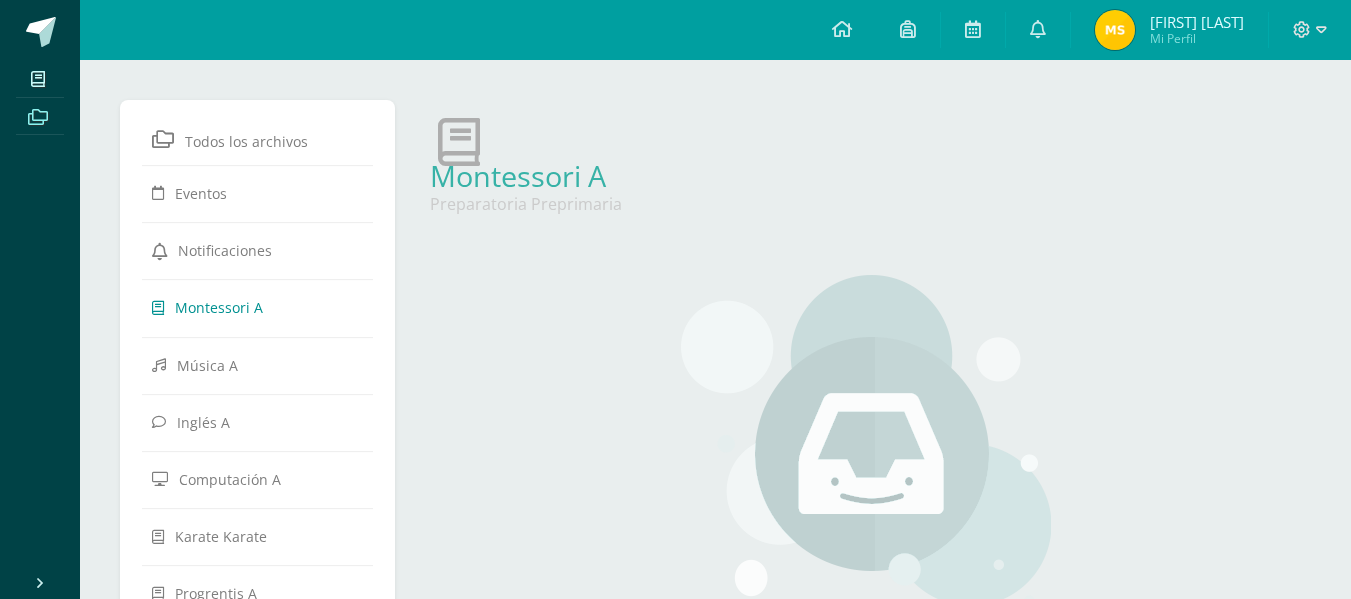 click on "[NAME] A" at bounding box center [219, 307] 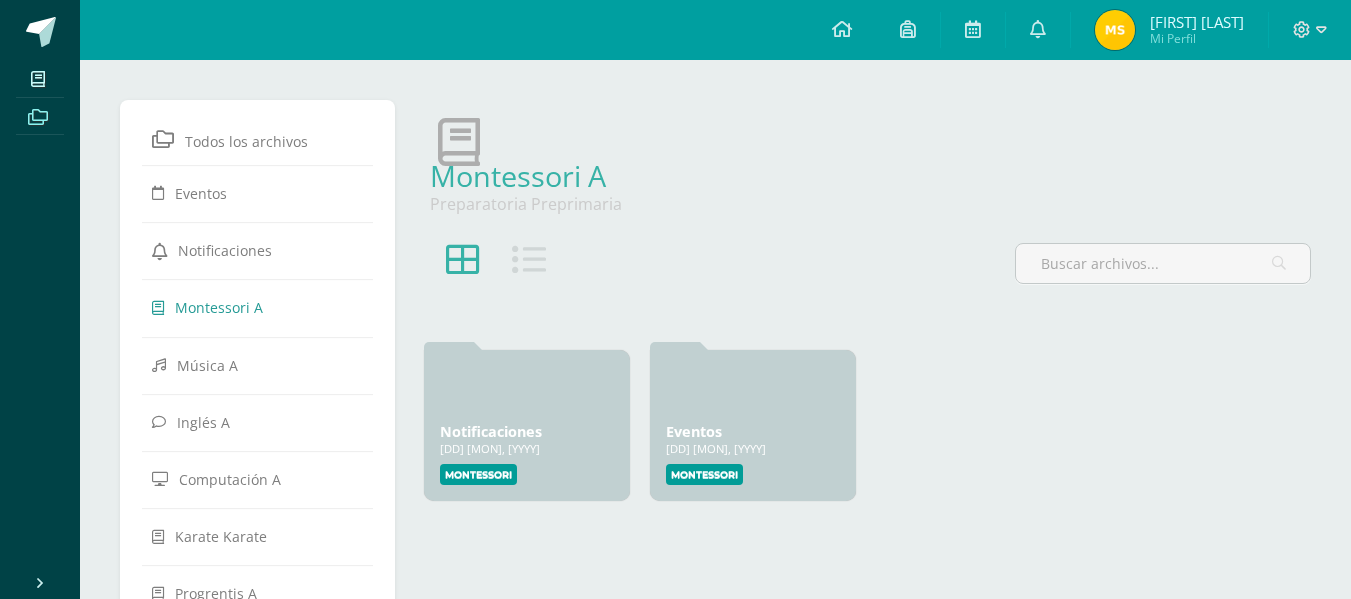 scroll, scrollTop: 0, scrollLeft: 0, axis: both 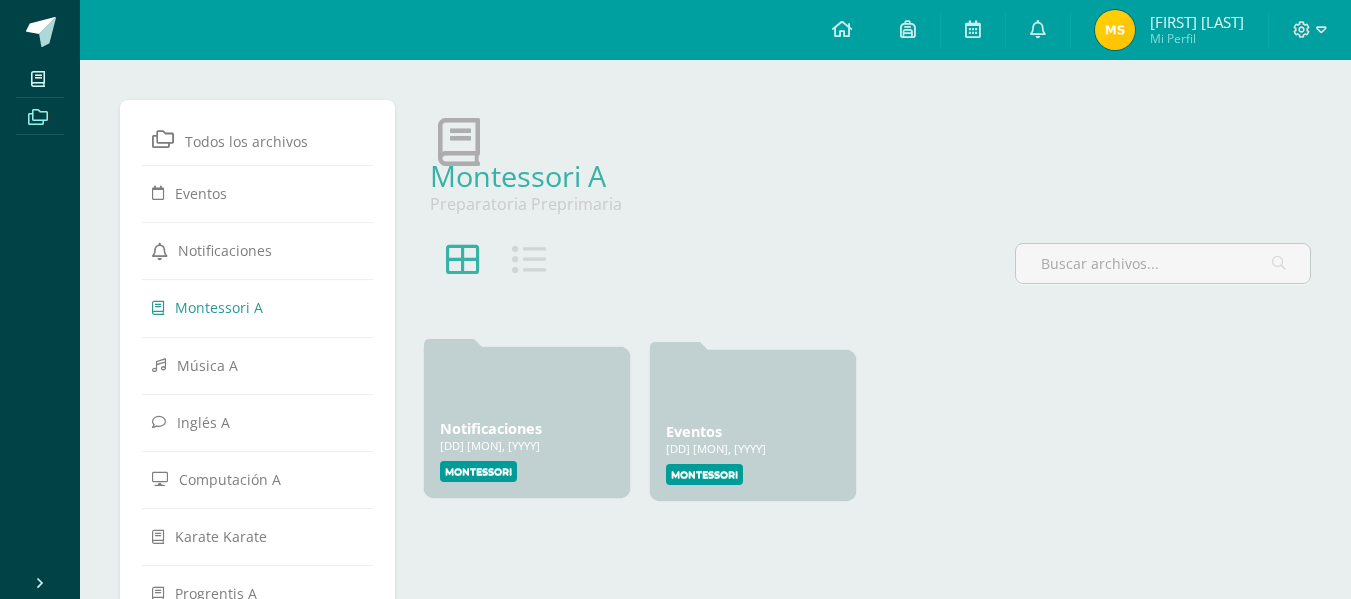 click on "Notificaciones" at bounding box center (491, 428) 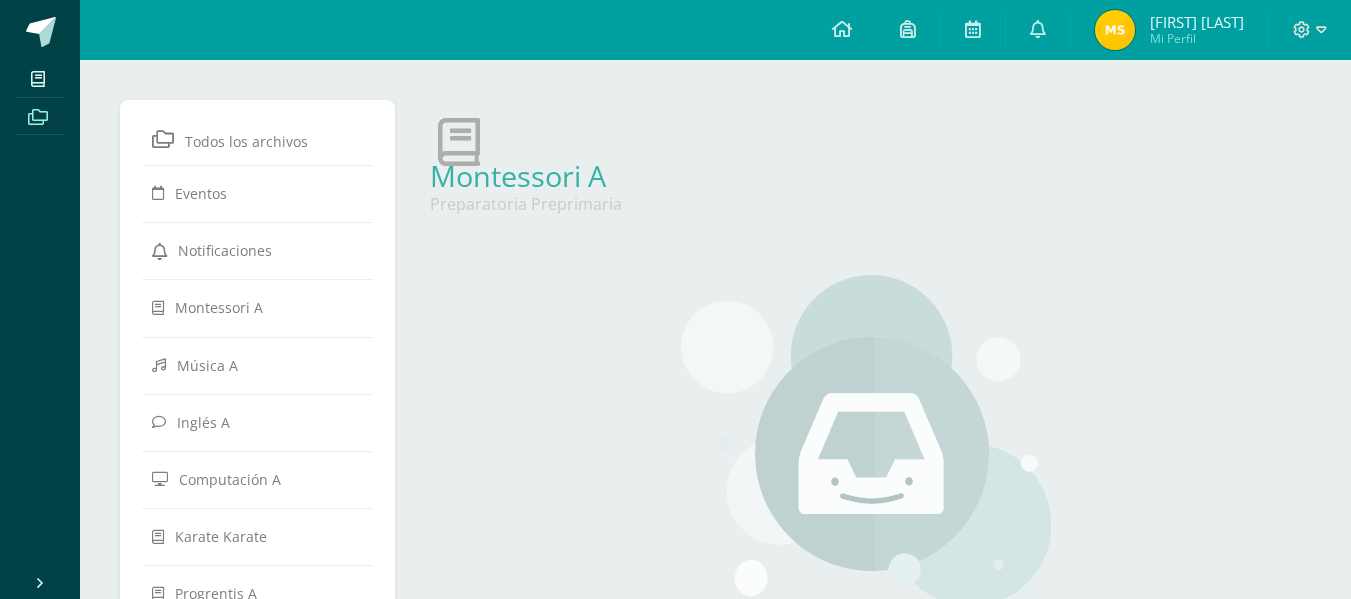 scroll, scrollTop: 0, scrollLeft: 0, axis: both 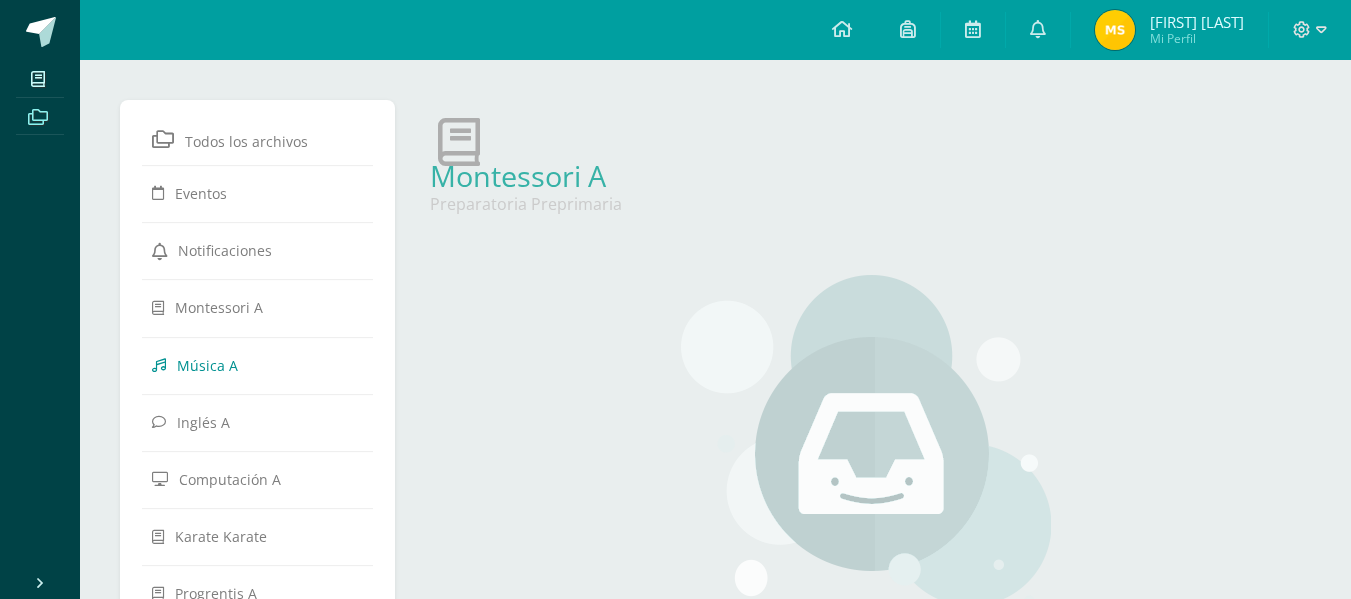 click on "Música A" at bounding box center (207, 364) 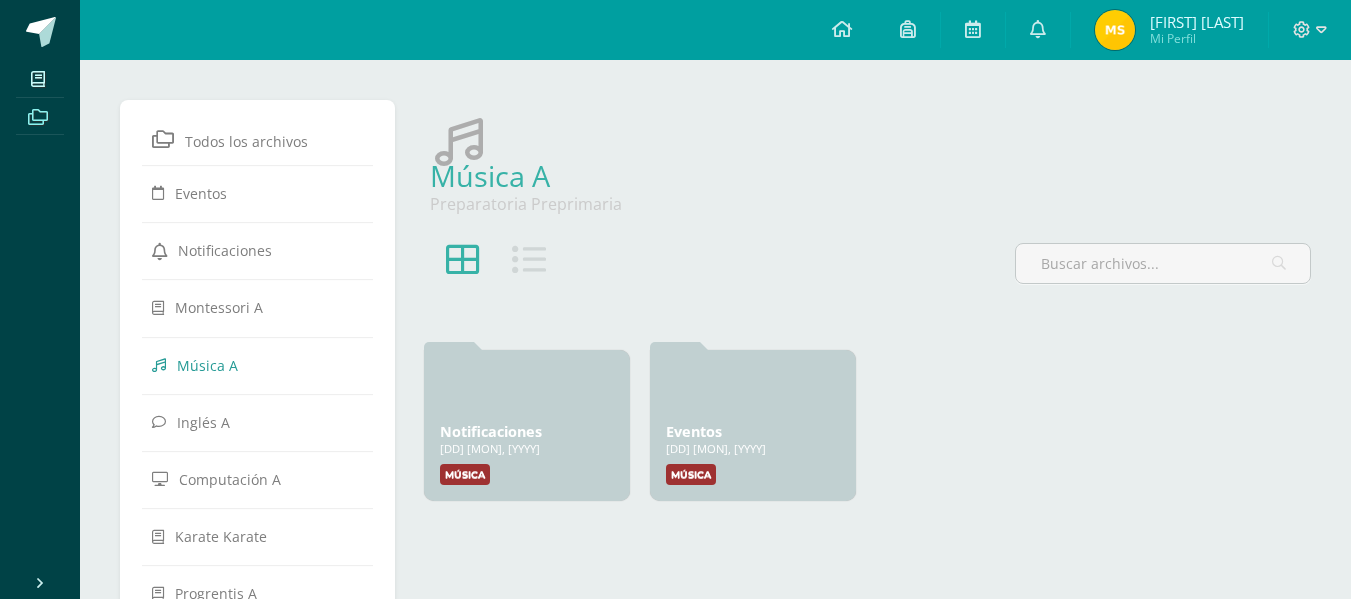 scroll, scrollTop: 0, scrollLeft: 0, axis: both 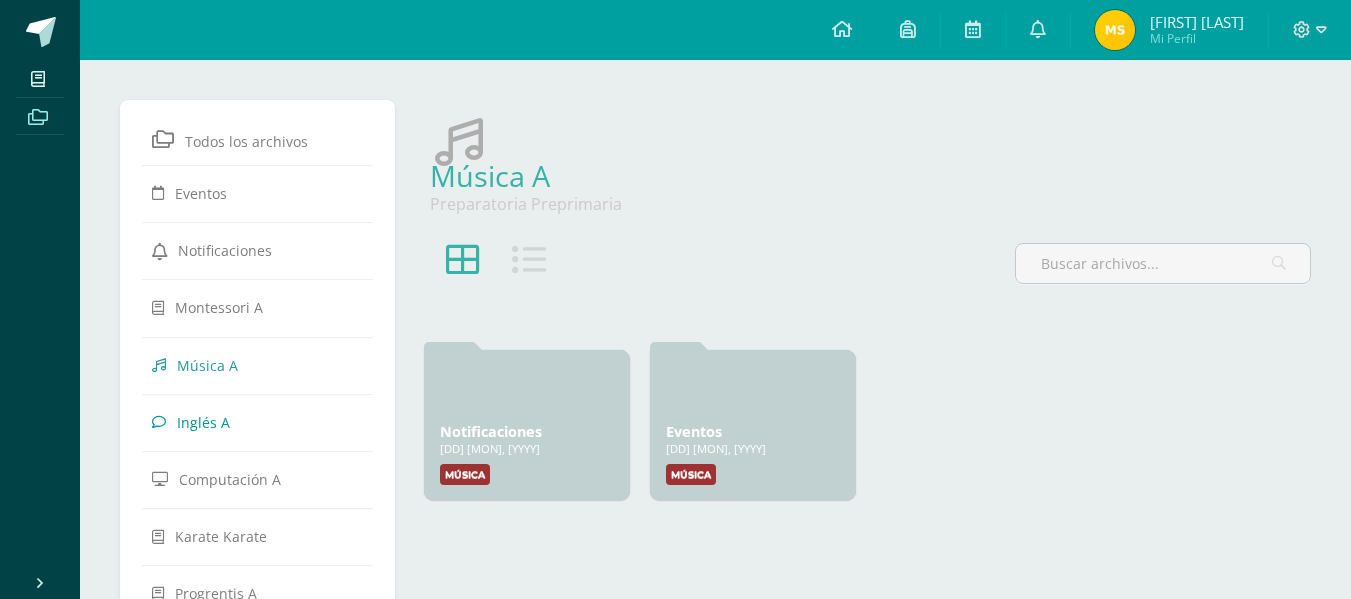 click on "Inglés A" at bounding box center (203, 422) 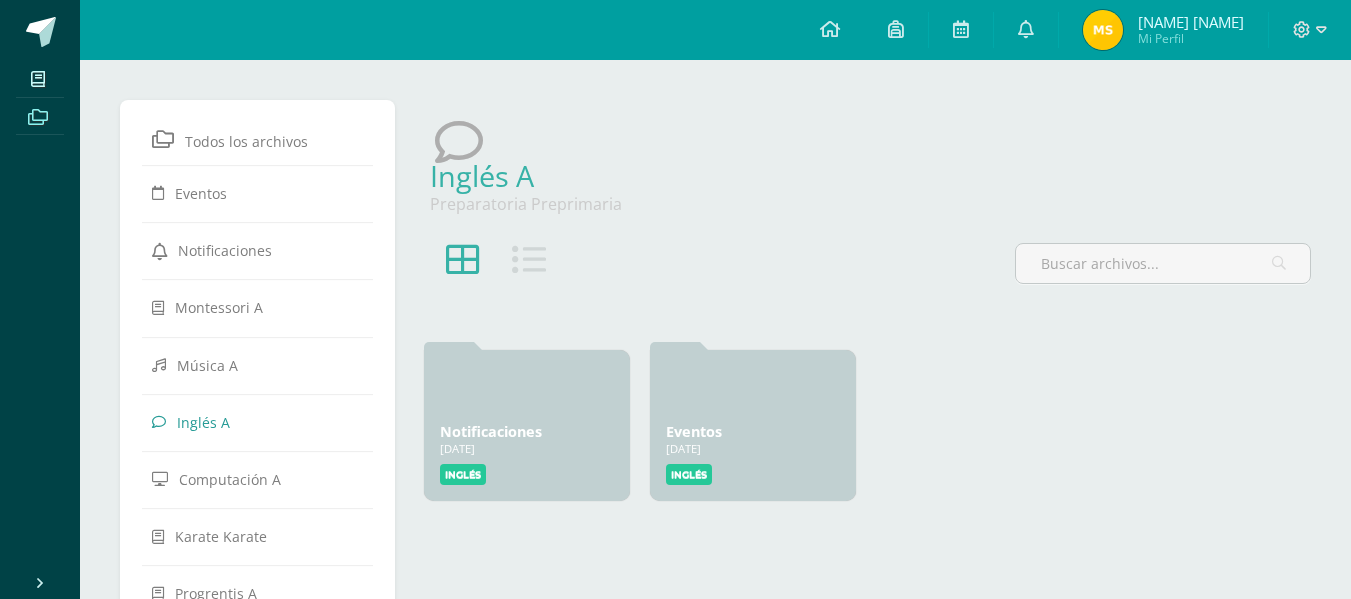 scroll, scrollTop: 0, scrollLeft: 0, axis: both 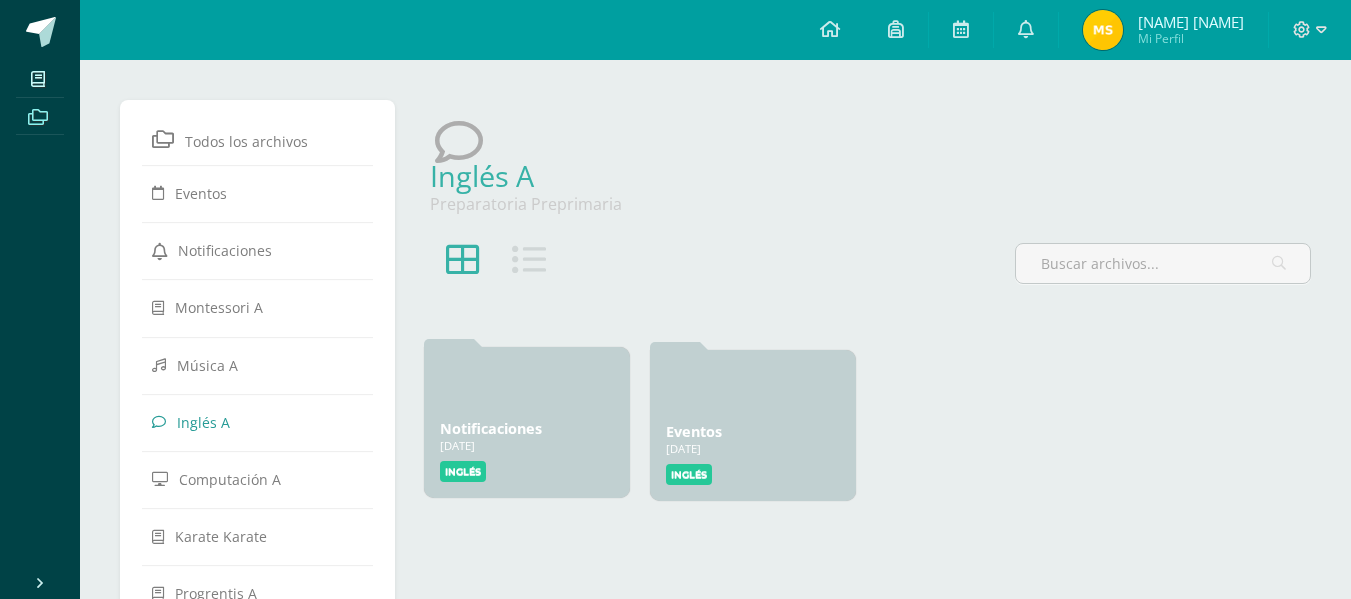 click on "Notificaciones" at bounding box center (491, 428) 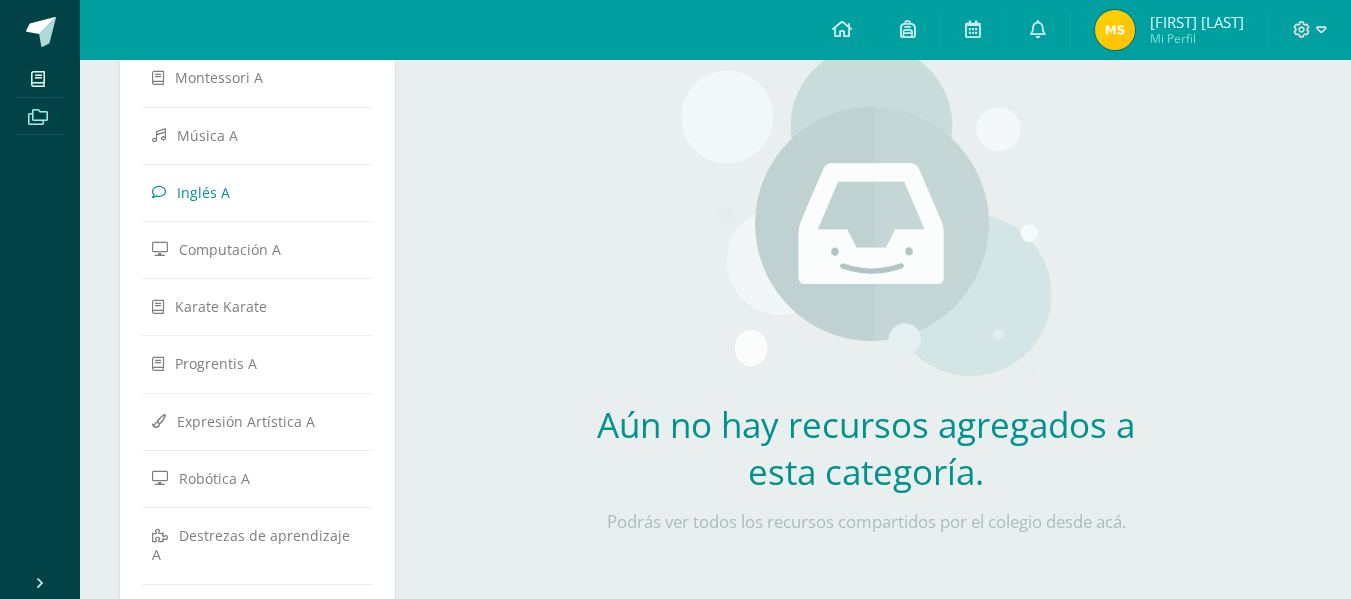scroll, scrollTop: 233, scrollLeft: 0, axis: vertical 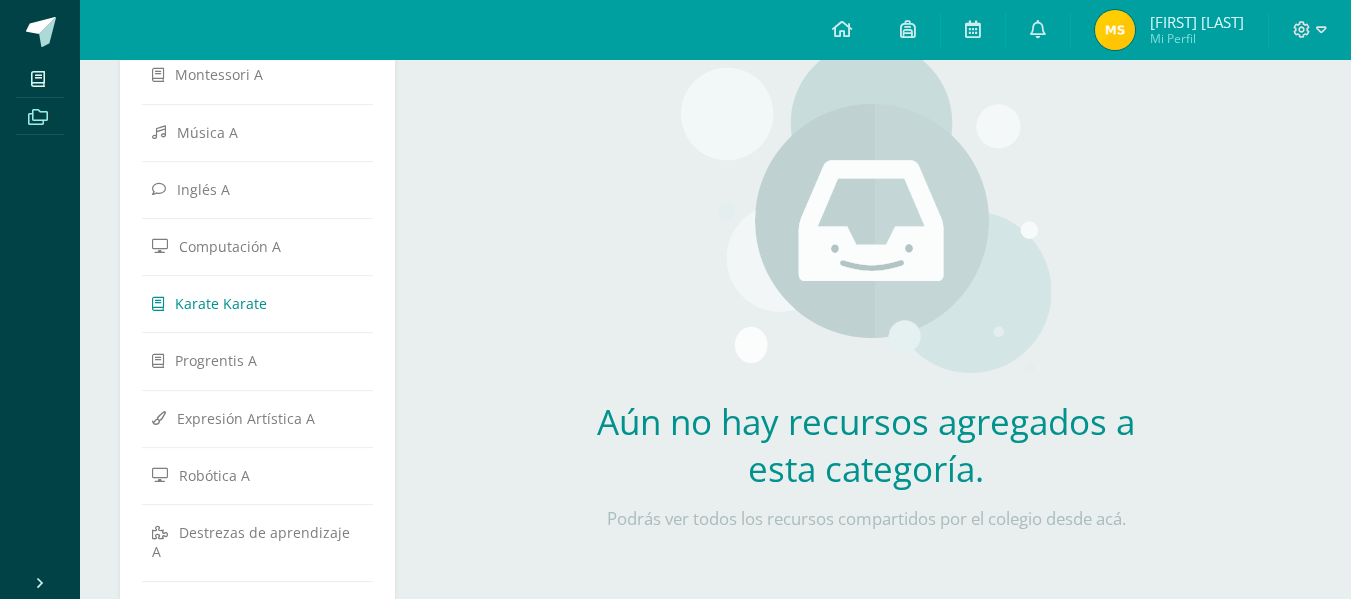 click on "Karate Karate" at bounding box center [257, 303] 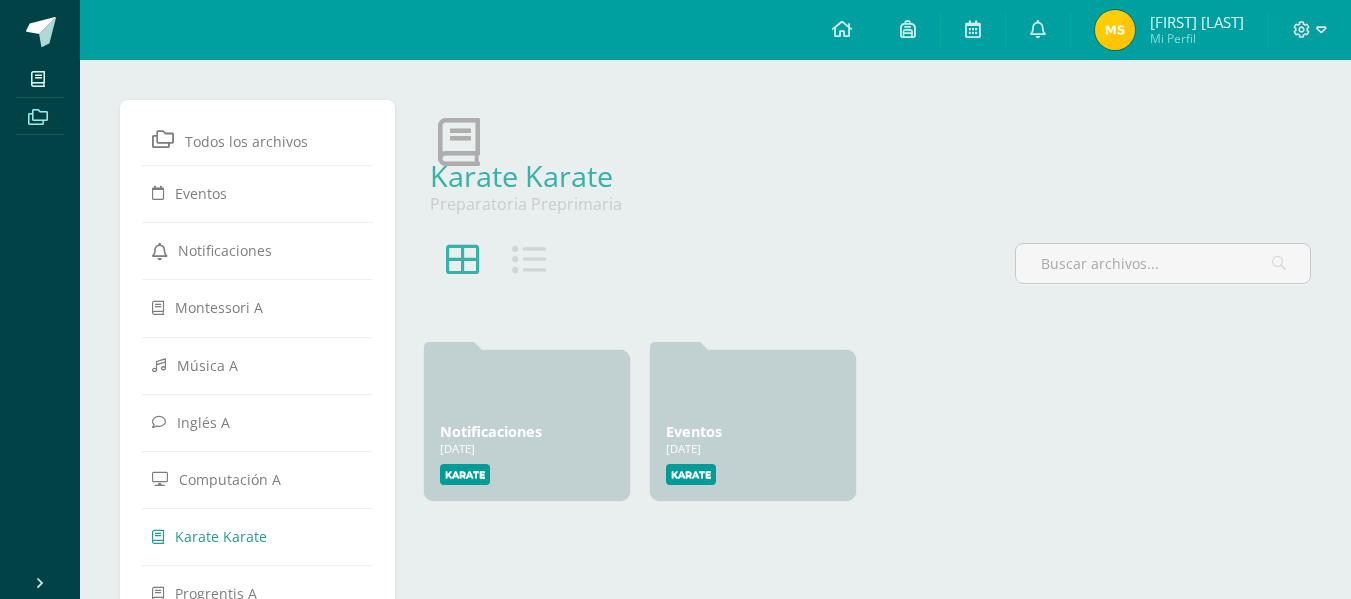 scroll, scrollTop: 0, scrollLeft: 0, axis: both 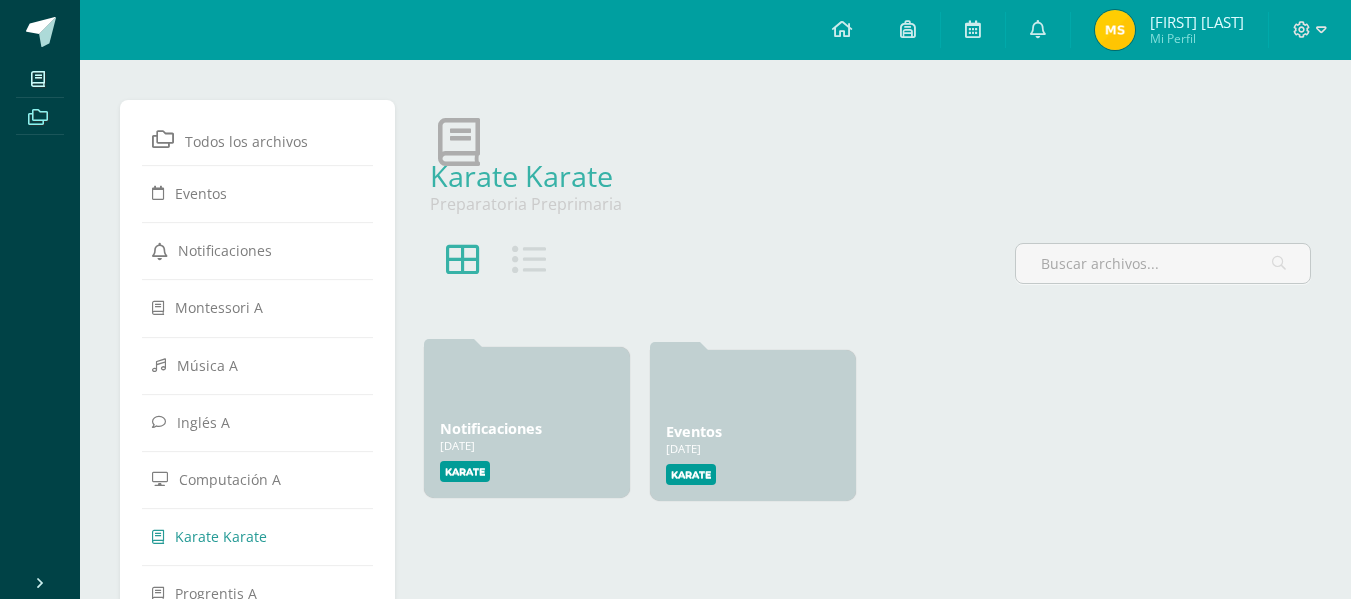 click on "Notificaciones" at bounding box center [491, 428] 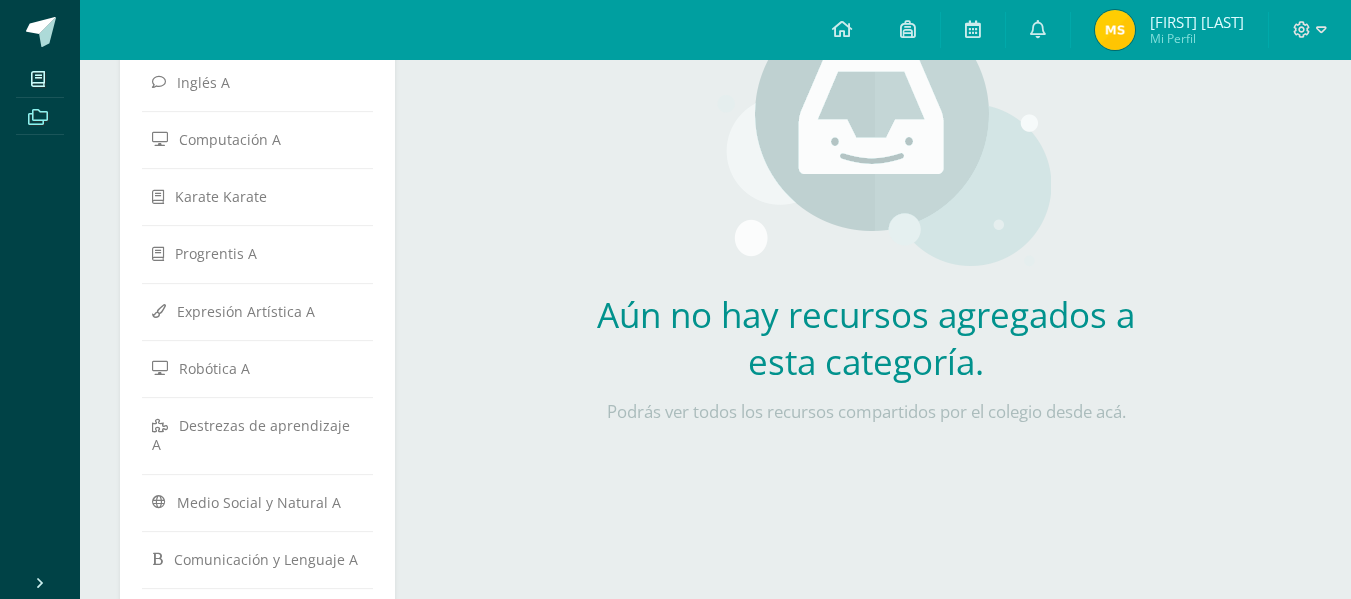scroll, scrollTop: 338, scrollLeft: 0, axis: vertical 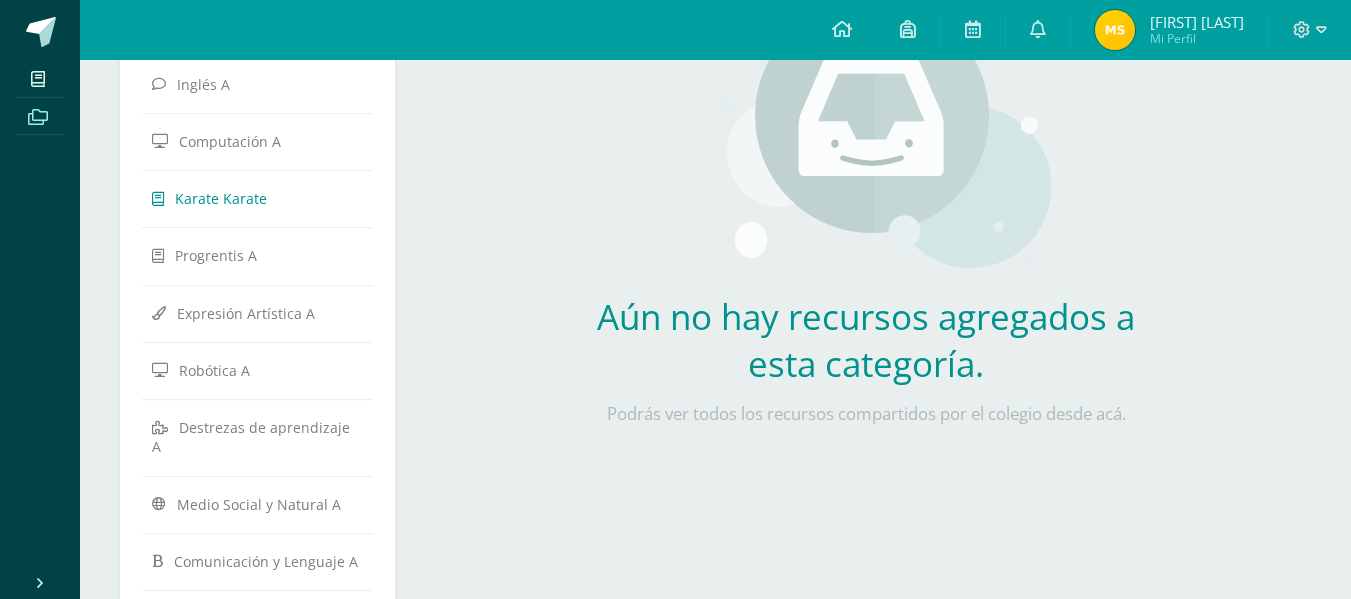 click on "Karate Karate" at bounding box center (221, 198) 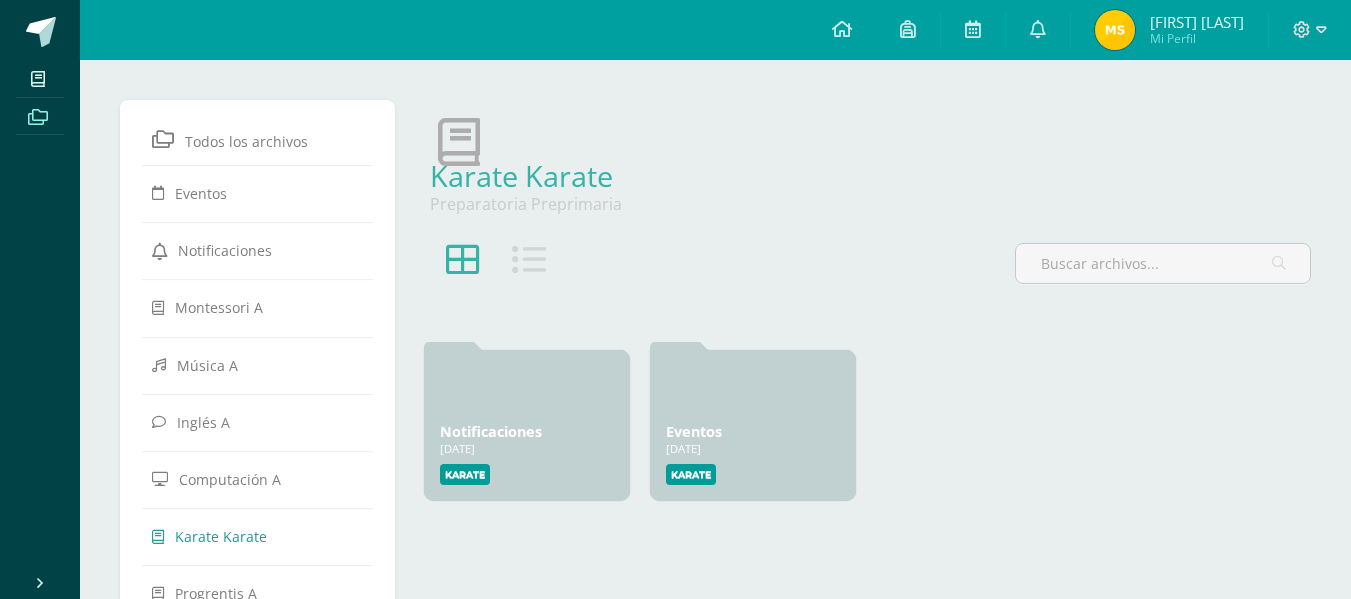 scroll, scrollTop: 0, scrollLeft: 0, axis: both 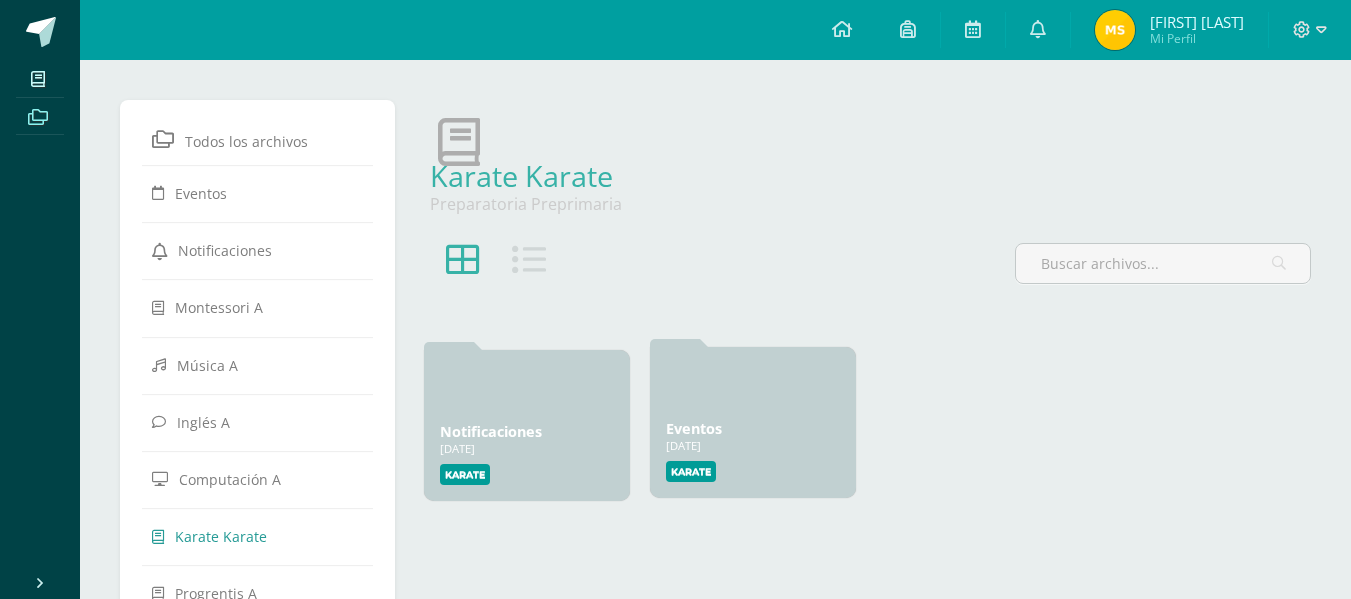 click on "Eventos" at bounding box center [694, 428] 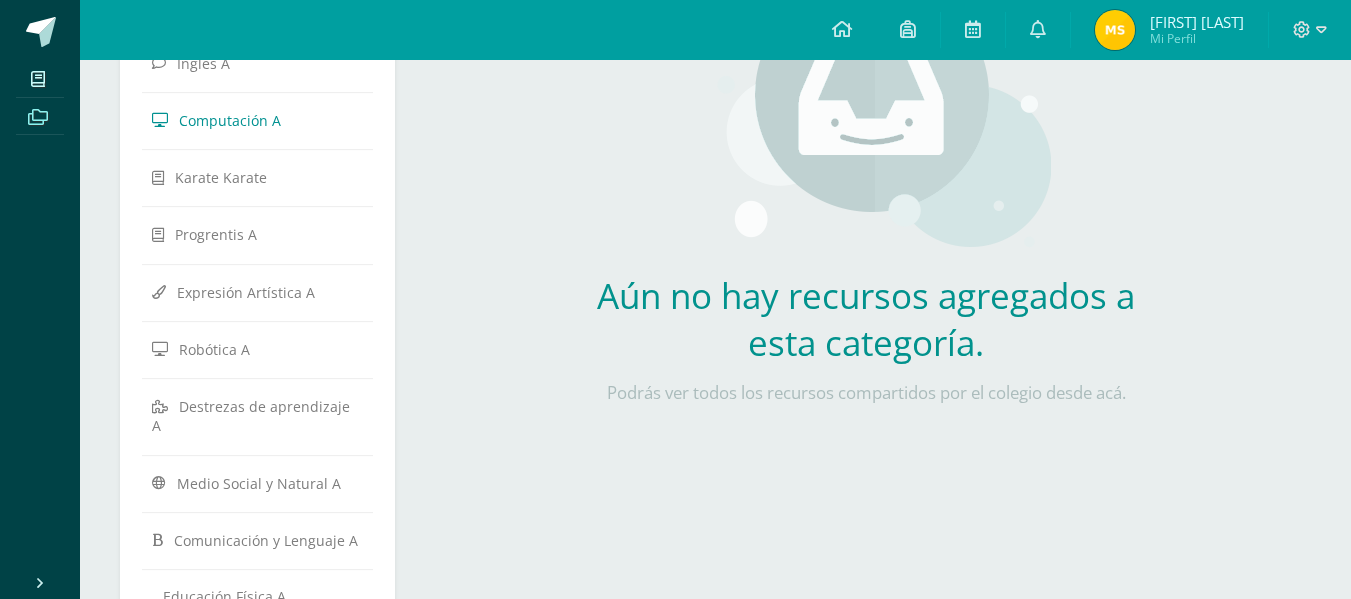 scroll, scrollTop: 367, scrollLeft: 0, axis: vertical 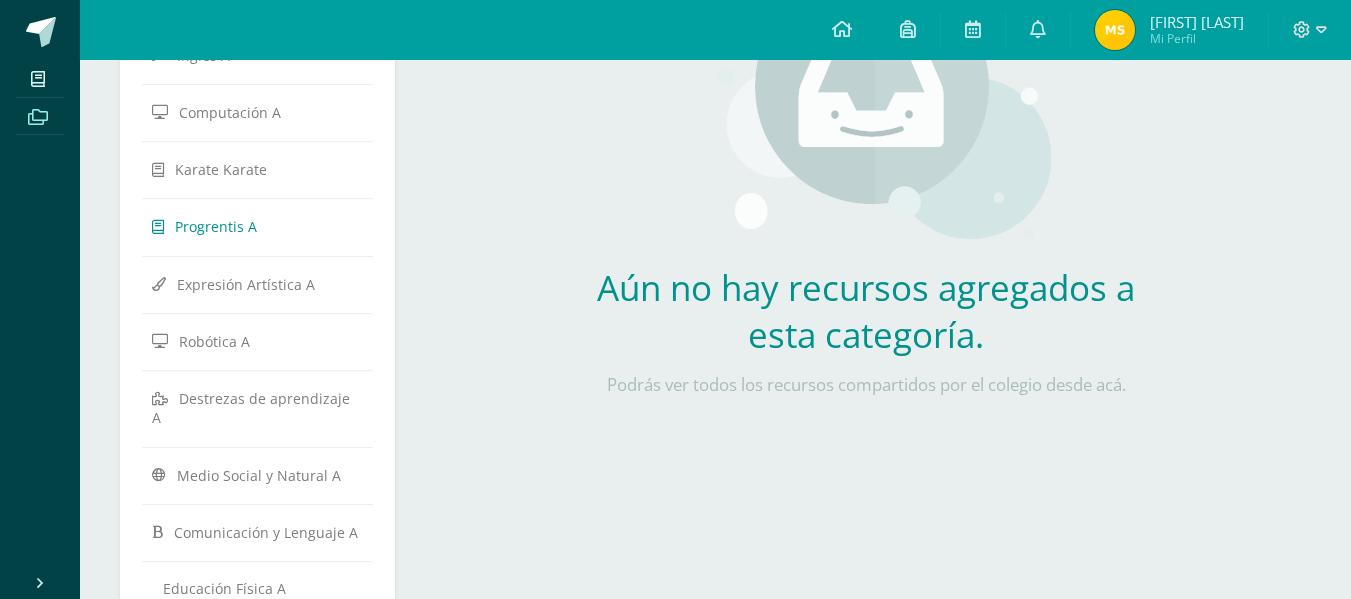 click on "Progrentis A" at bounding box center (216, 226) 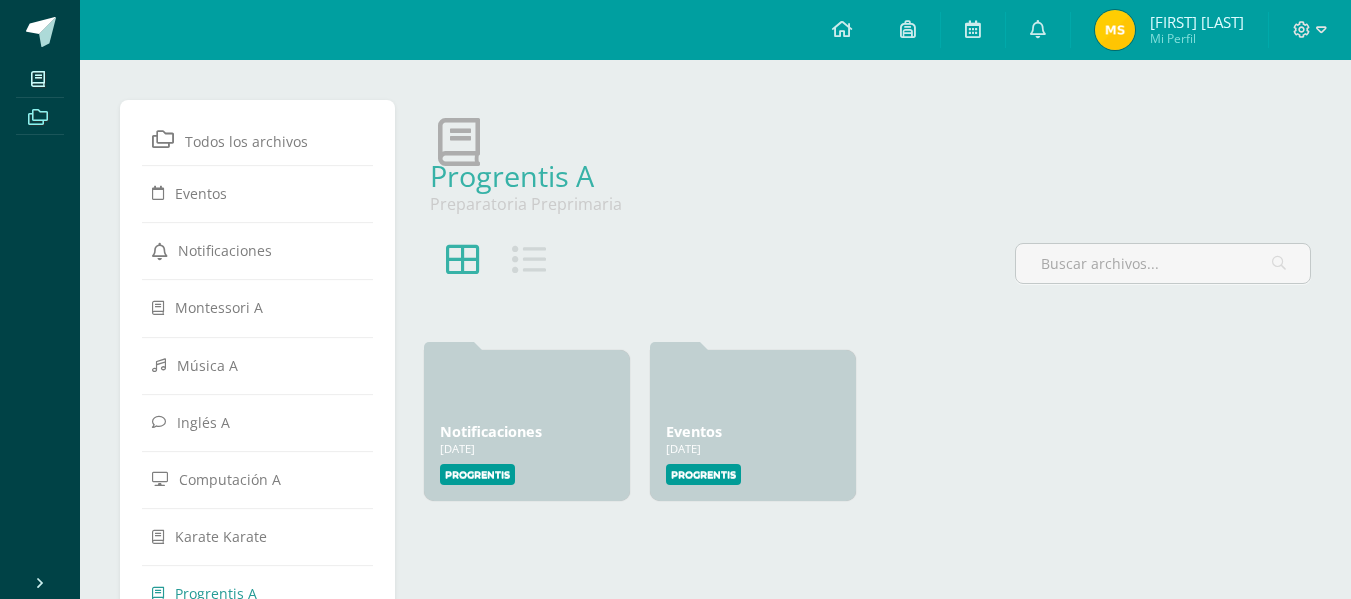 scroll, scrollTop: 0, scrollLeft: 0, axis: both 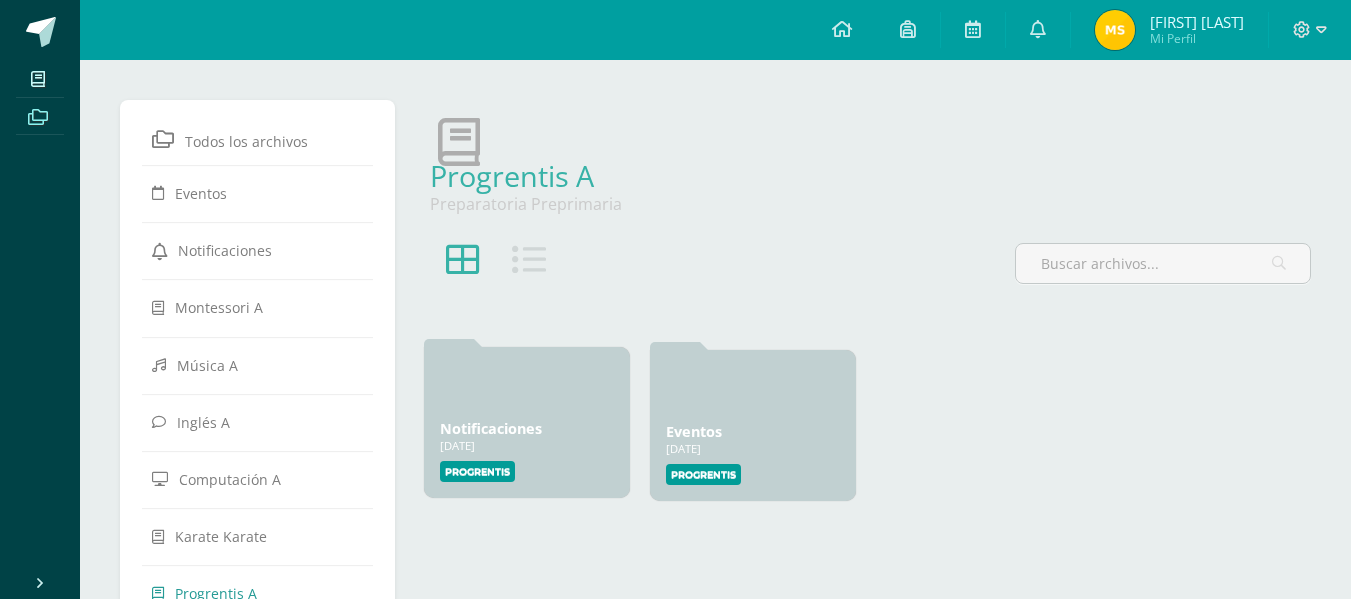 click on "Notificaciones" at bounding box center (491, 428) 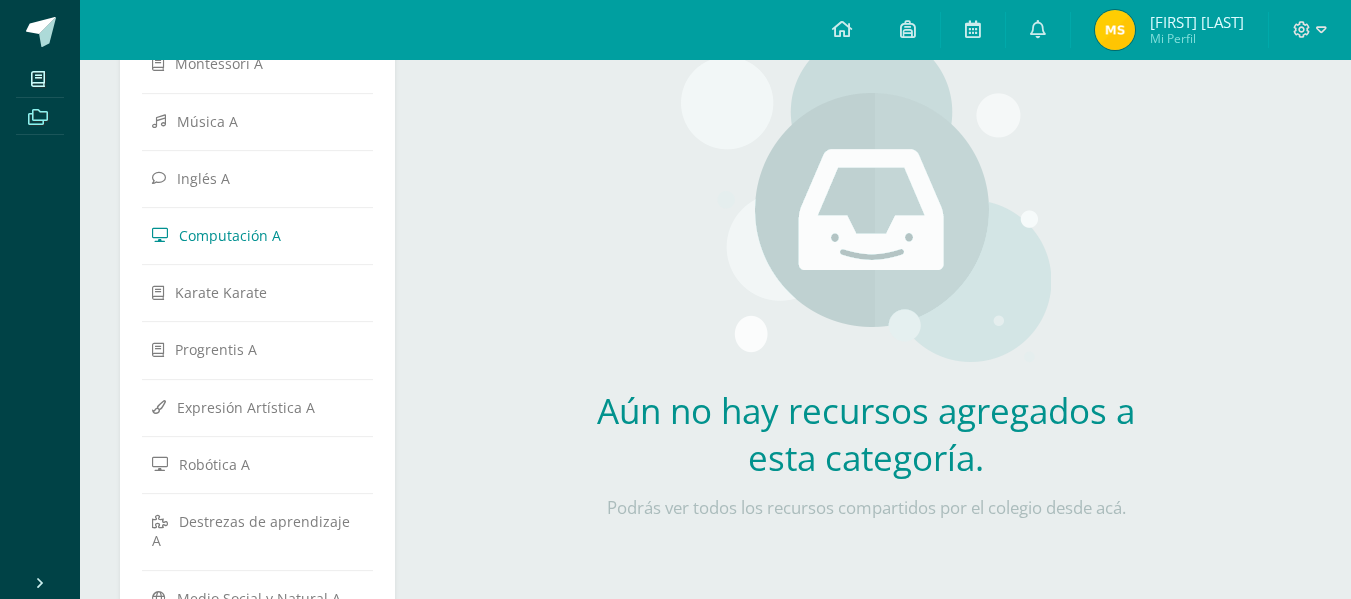 scroll, scrollTop: 267, scrollLeft: 0, axis: vertical 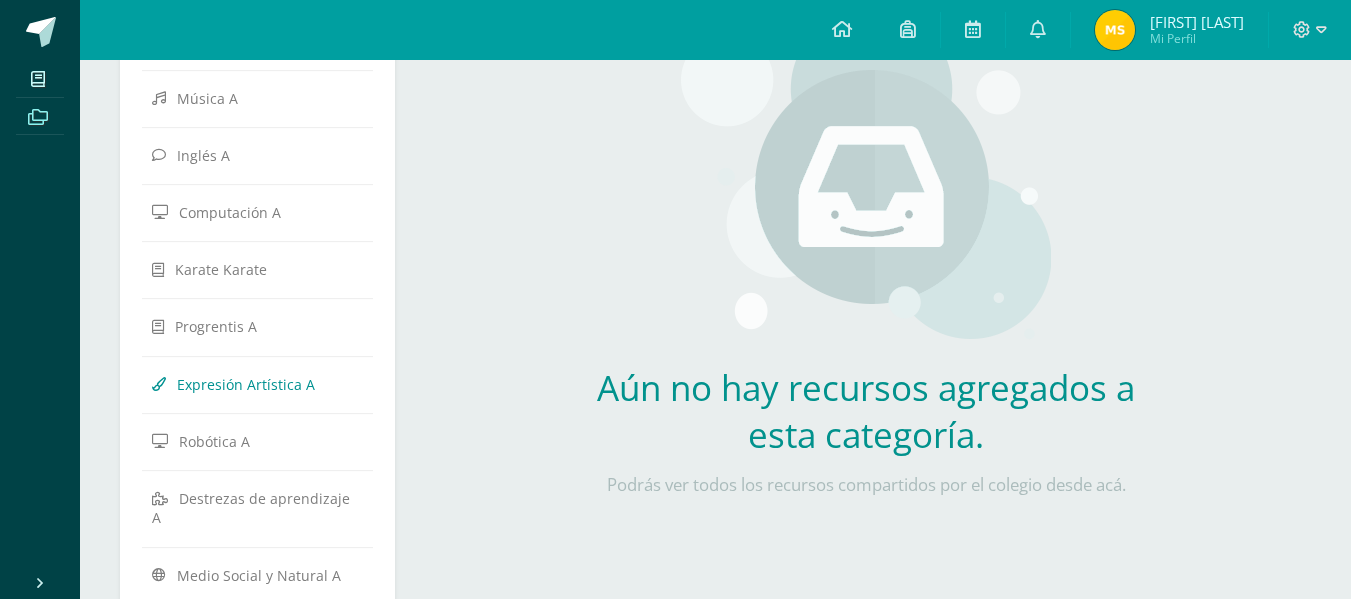 click on "Expresión Artística A" at bounding box center (246, 384) 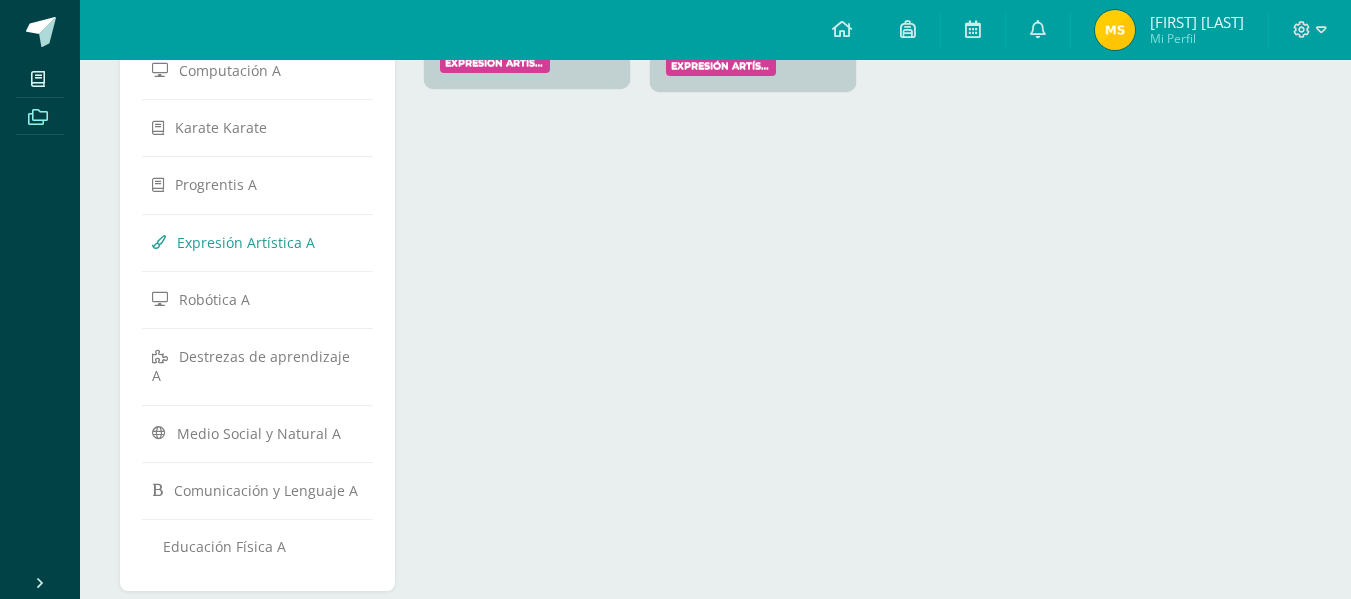 scroll, scrollTop: 438, scrollLeft: 0, axis: vertical 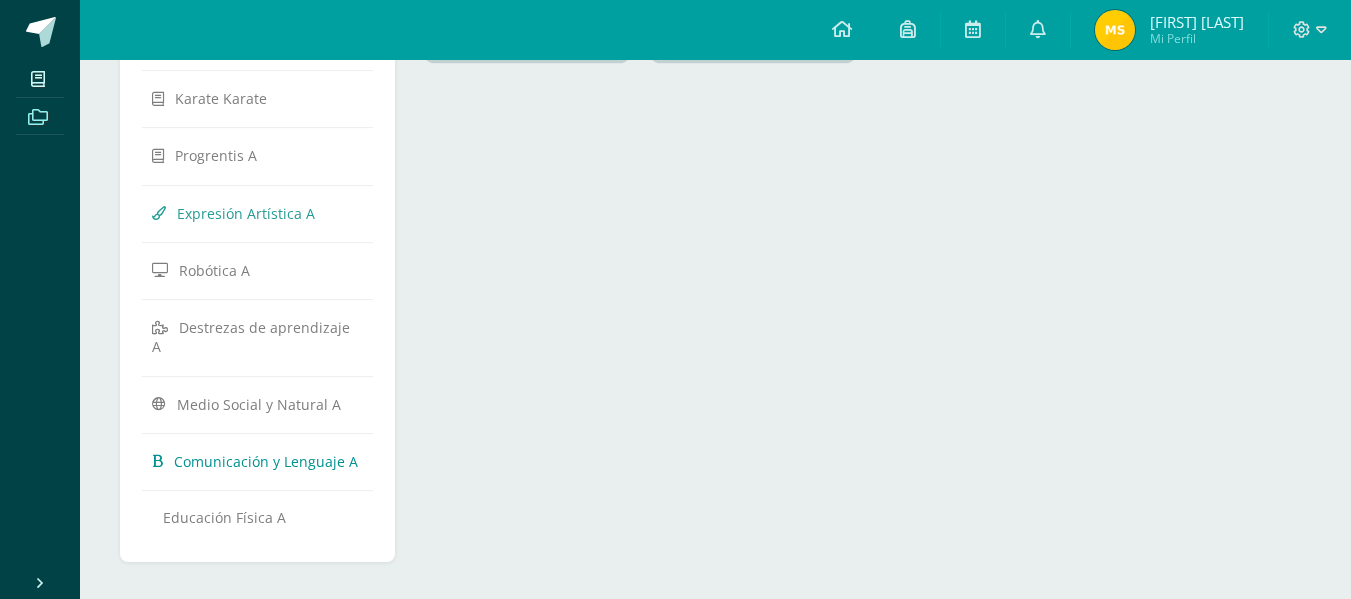 click on "Comunicación y Lenguaje A" at bounding box center [266, 461] 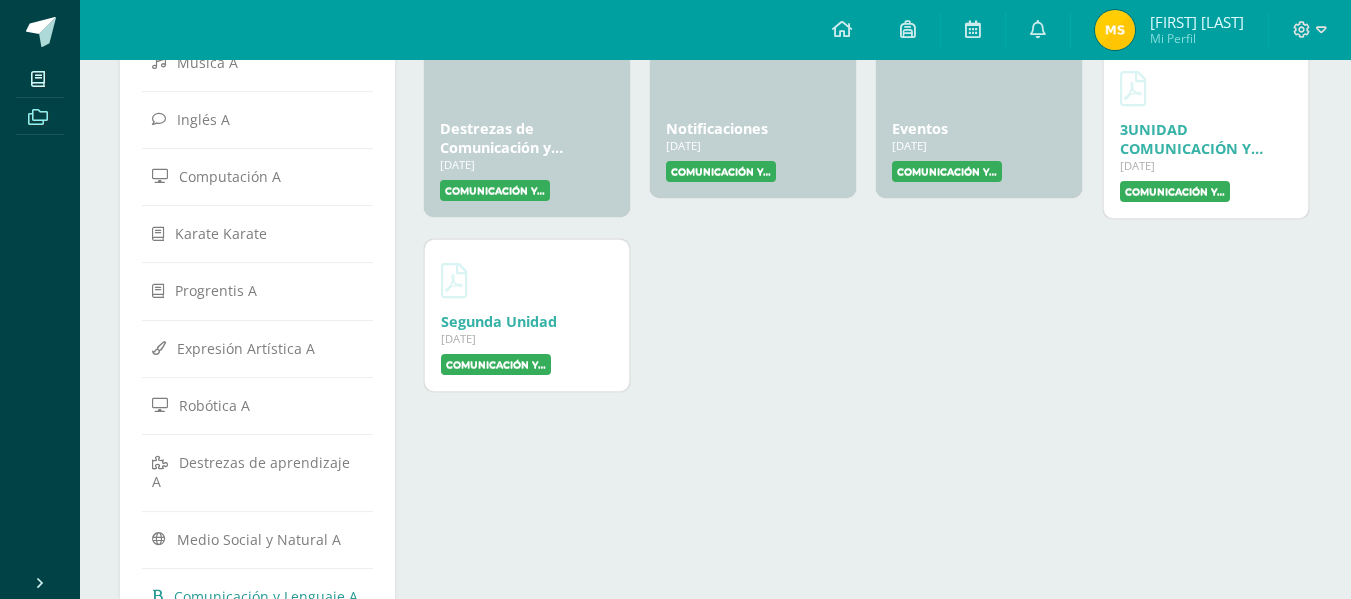 scroll, scrollTop: 271, scrollLeft: 0, axis: vertical 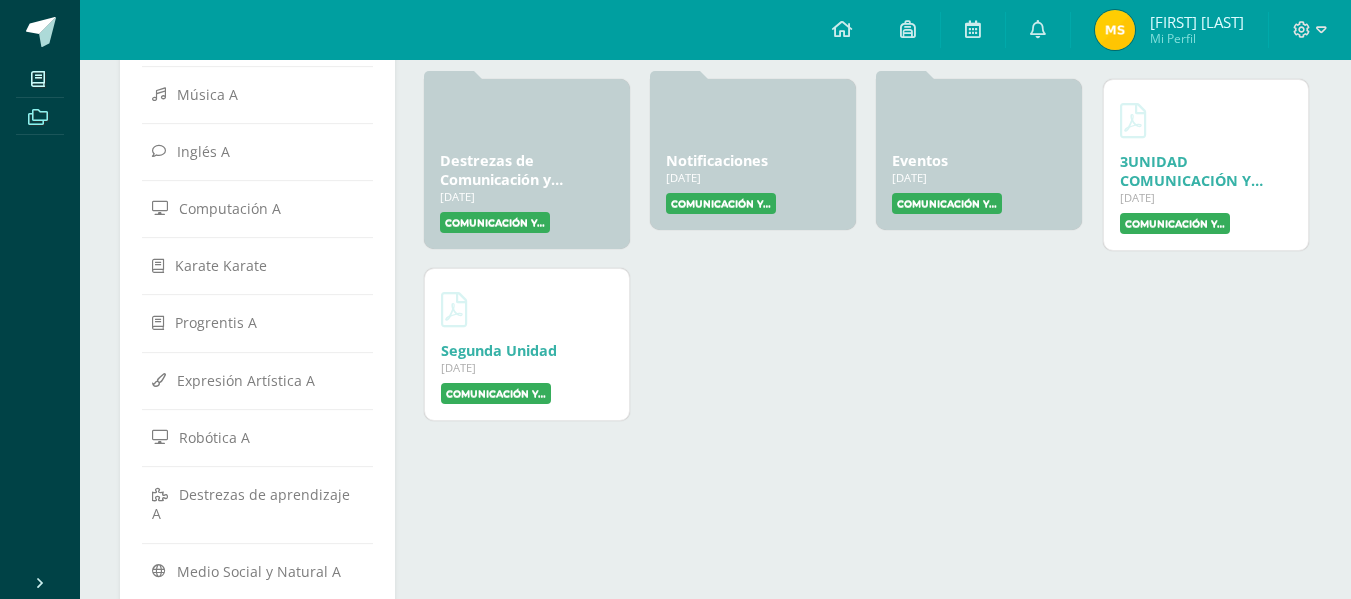 click on "Segunda Unidad" at bounding box center (499, 350) 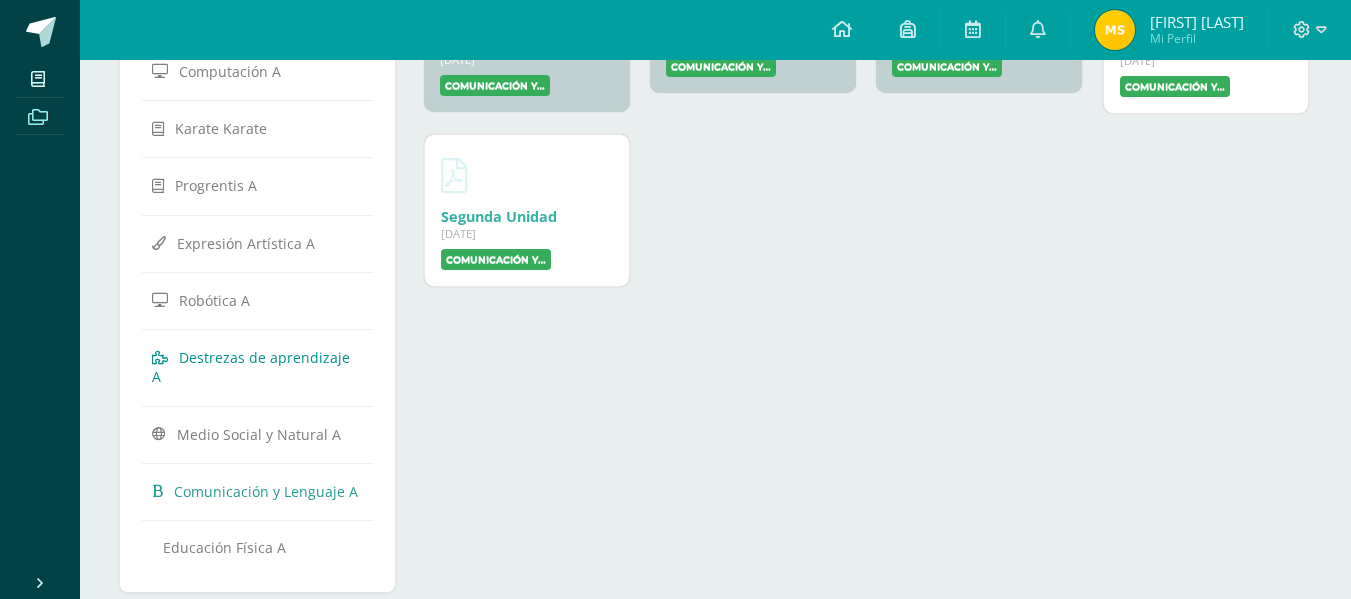 scroll, scrollTop: 438, scrollLeft: 0, axis: vertical 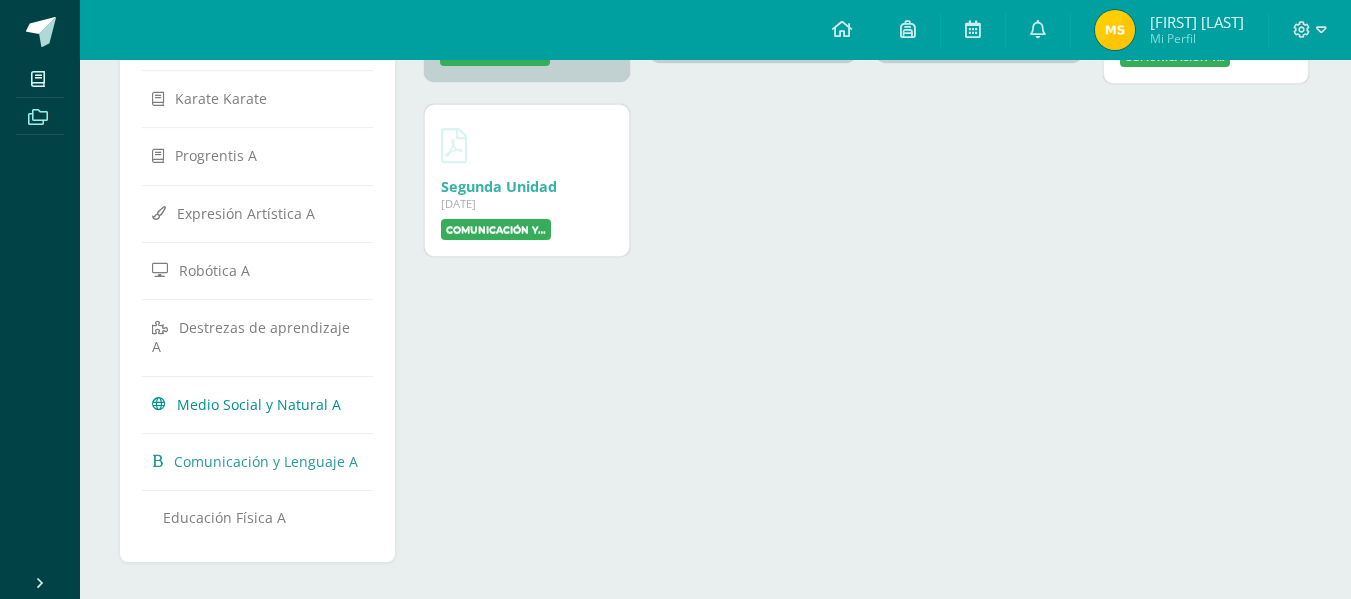 click on "Medio Social y Natural A" at bounding box center (259, 403) 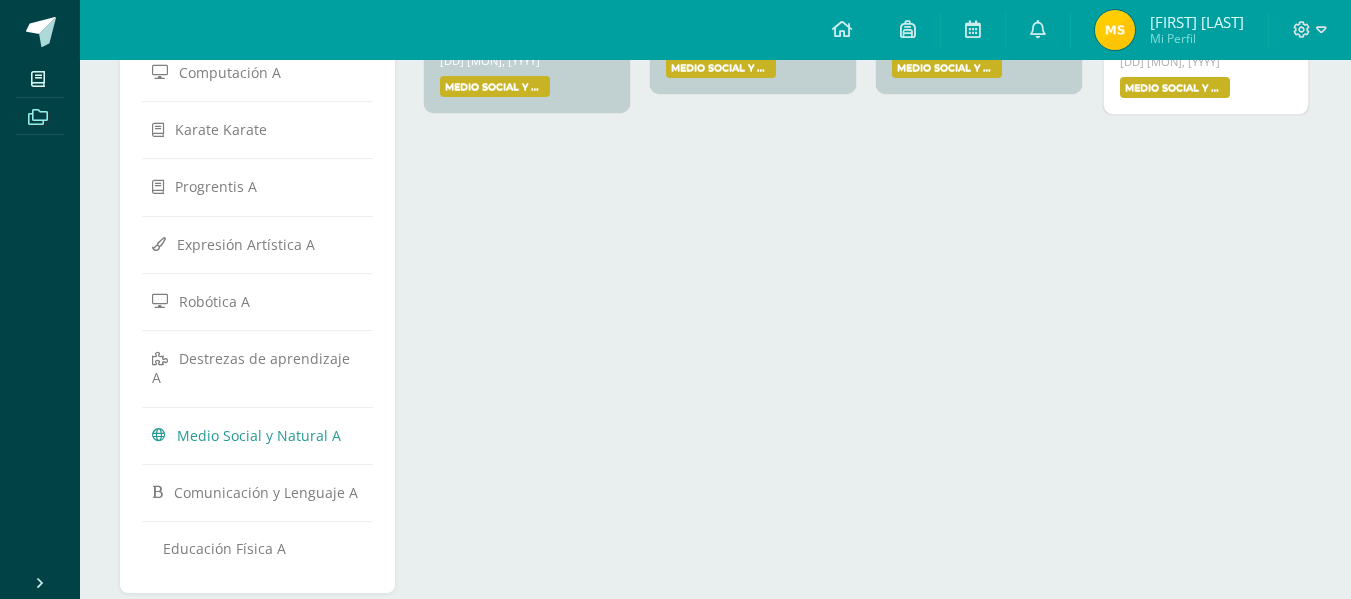 scroll, scrollTop: 438, scrollLeft: 0, axis: vertical 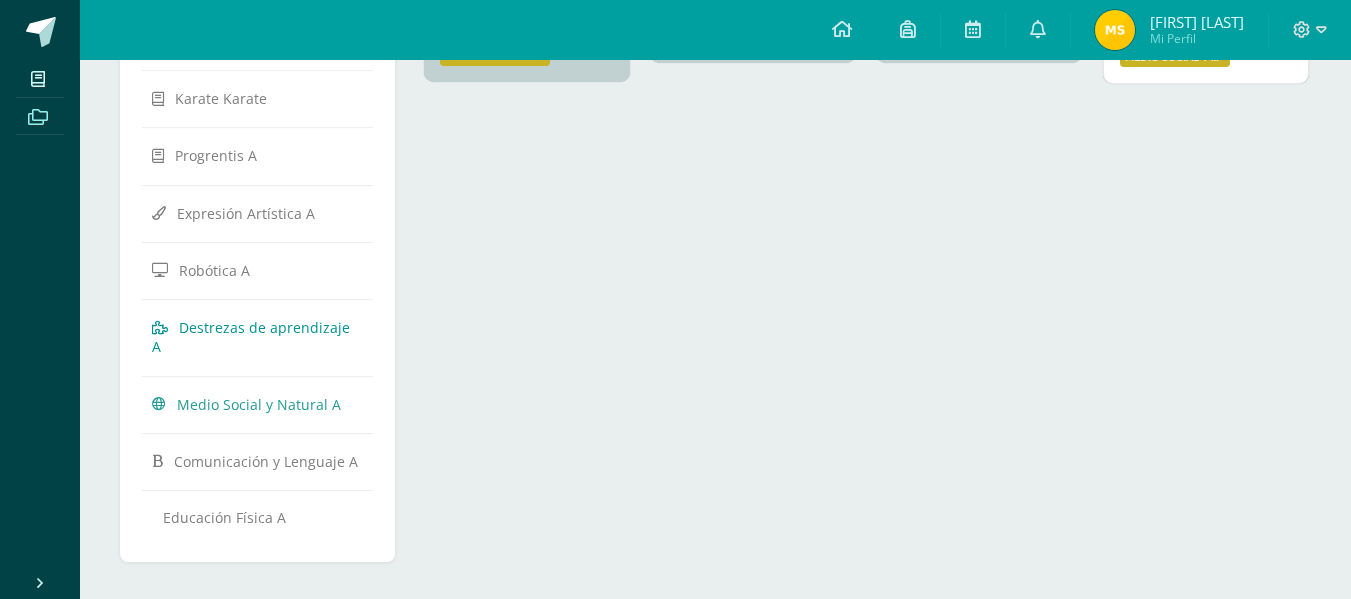 click on "Destrezas de aprendizaje A" at bounding box center (251, 337) 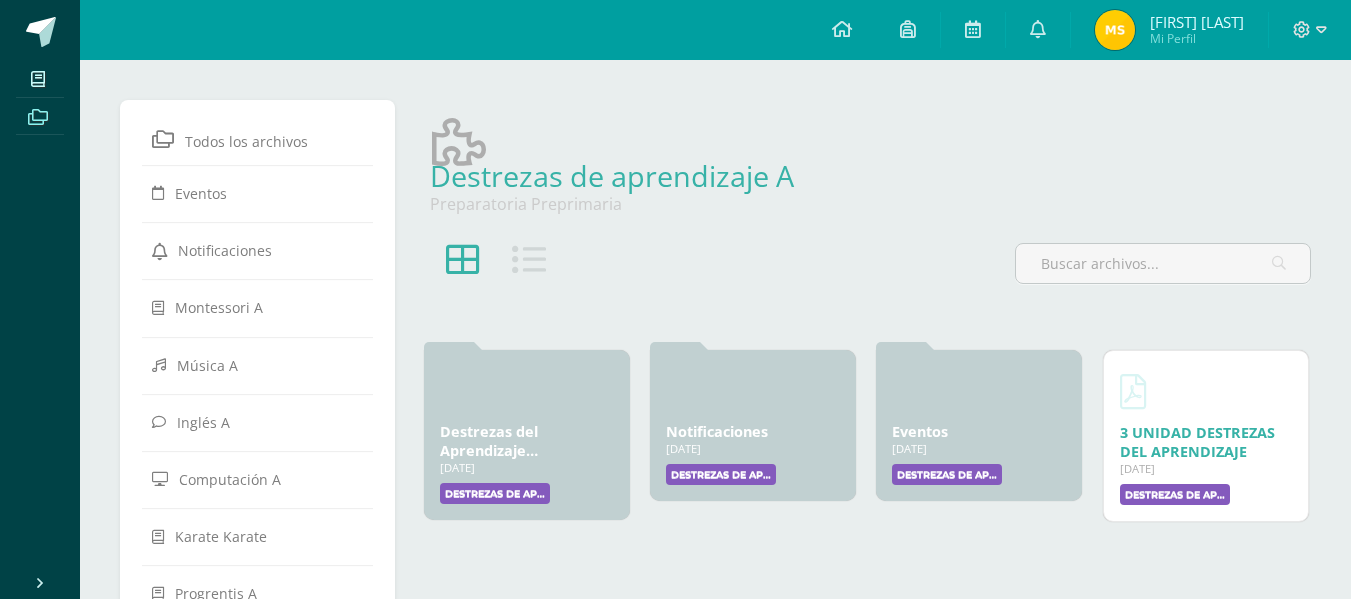 scroll, scrollTop: 0, scrollLeft: 0, axis: both 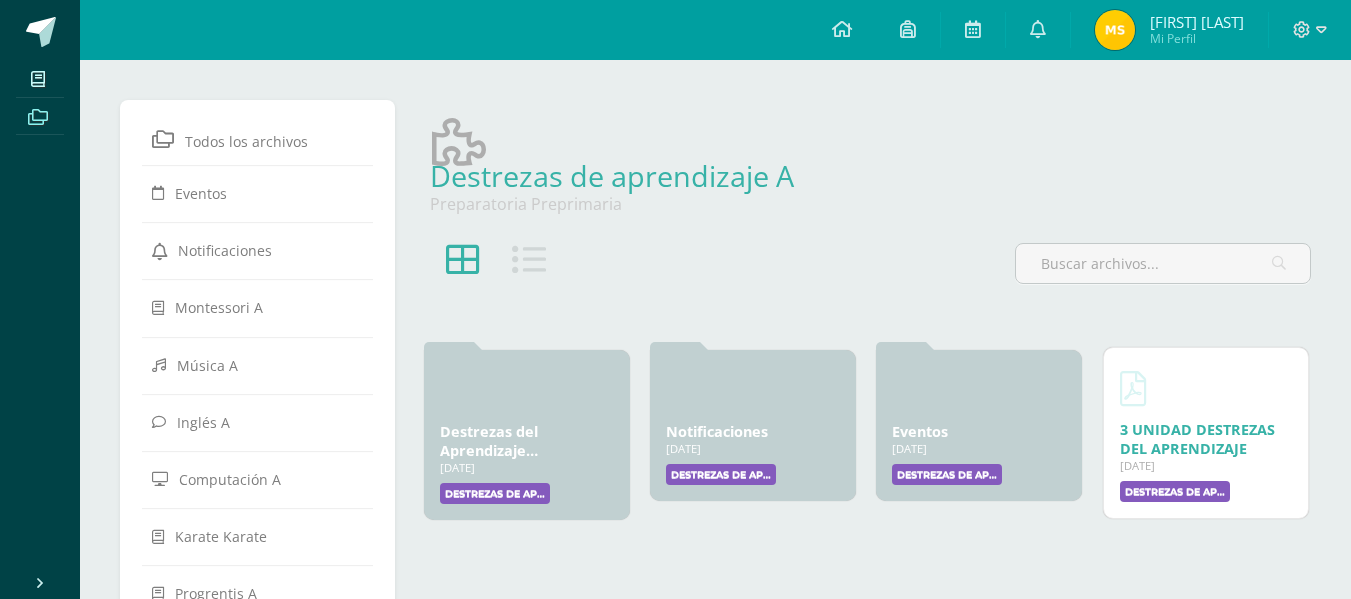 click on "3 UNIDAD DESTREZAS DEL APRENDIZAJE" at bounding box center (1197, 439) 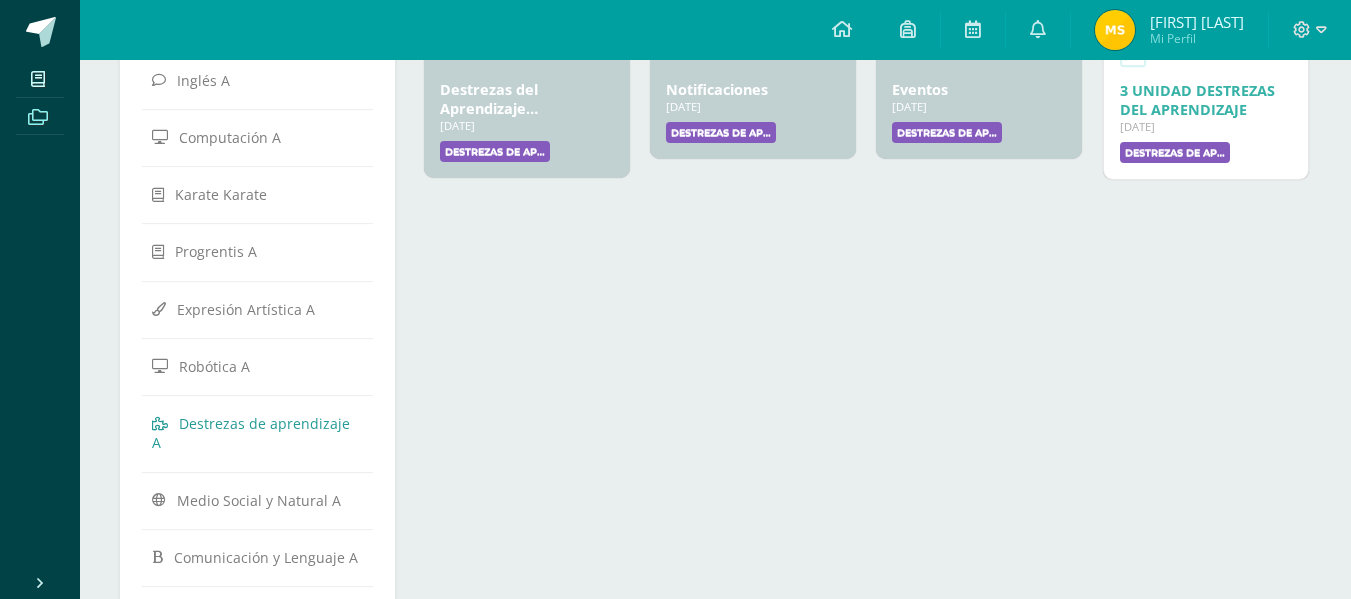 scroll, scrollTop: 438, scrollLeft: 0, axis: vertical 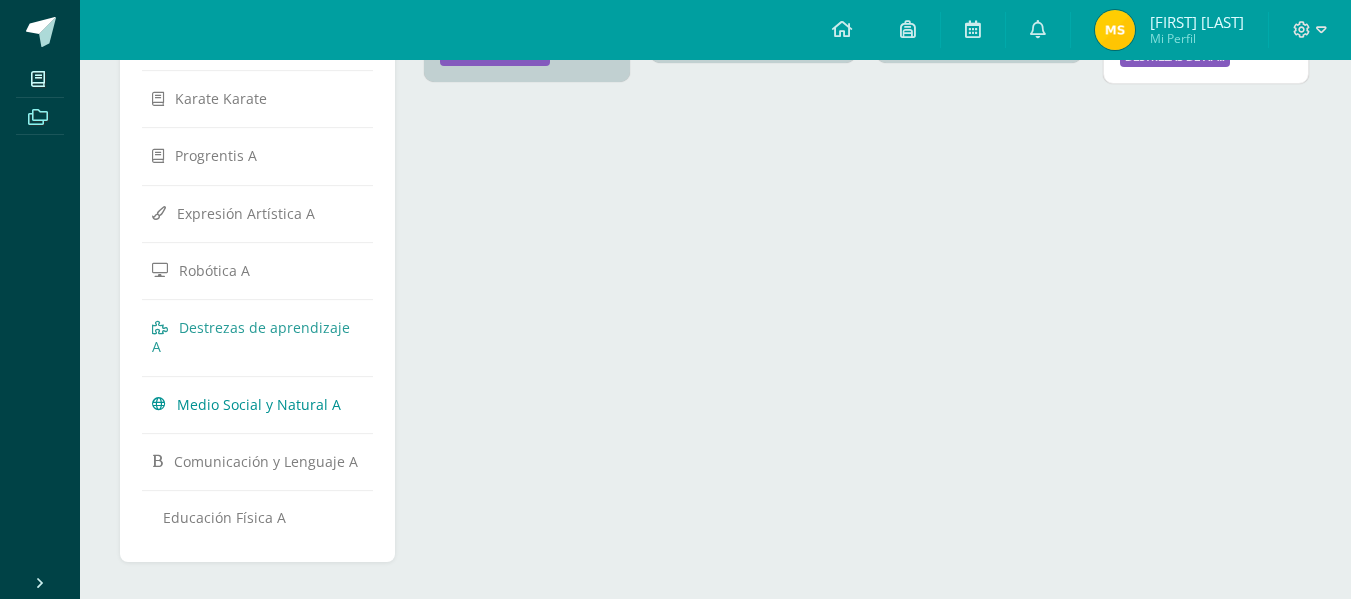 click on "Medio Social y Natural A" at bounding box center (259, 403) 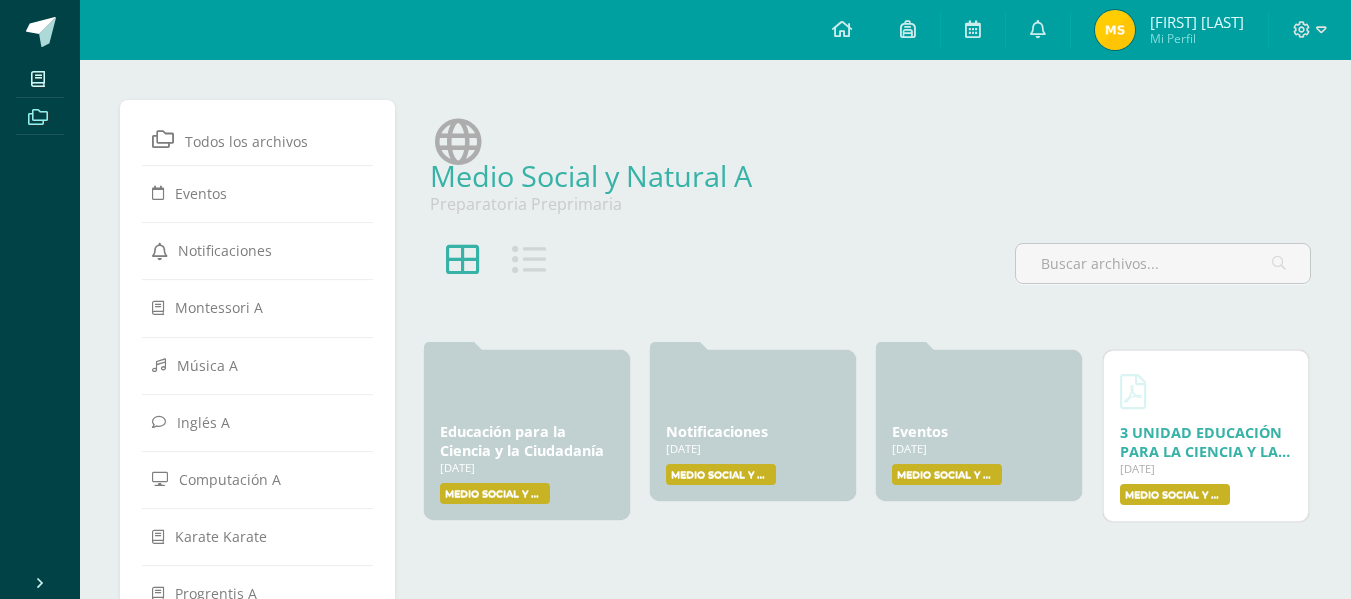 scroll, scrollTop: 0, scrollLeft: 0, axis: both 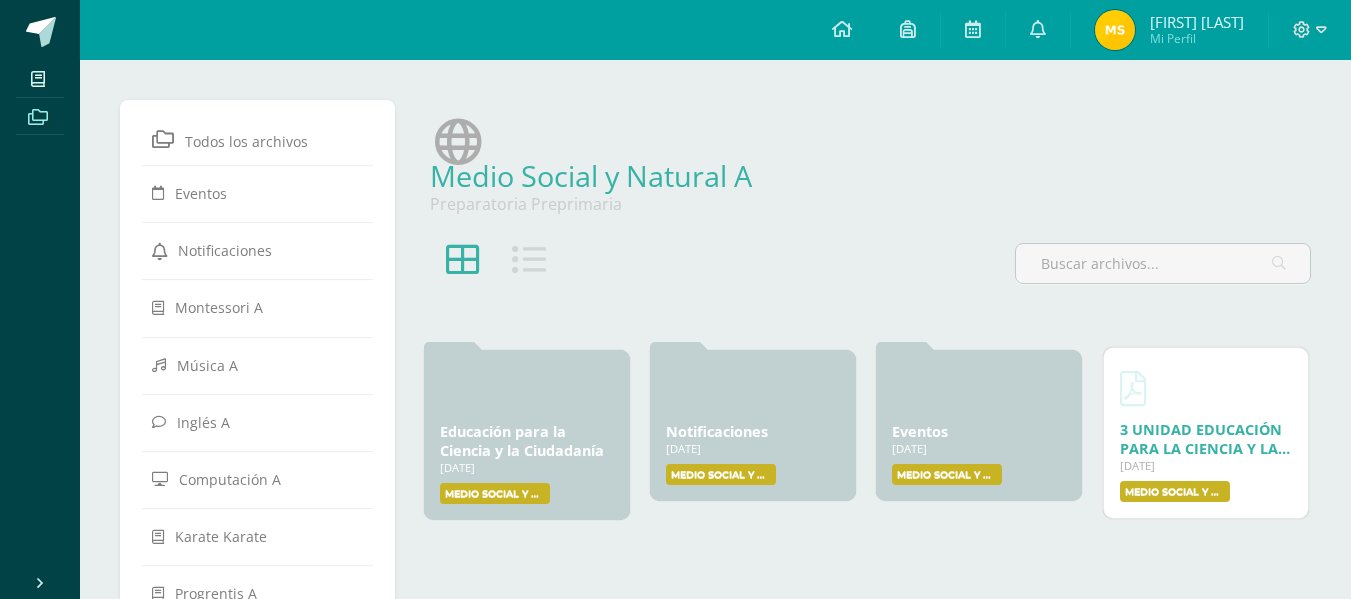 click on "3 UNIDAD EDUCACIÓN PARA LA CIENCIA Y LA CIUDADANIA" at bounding box center [1205, 448] 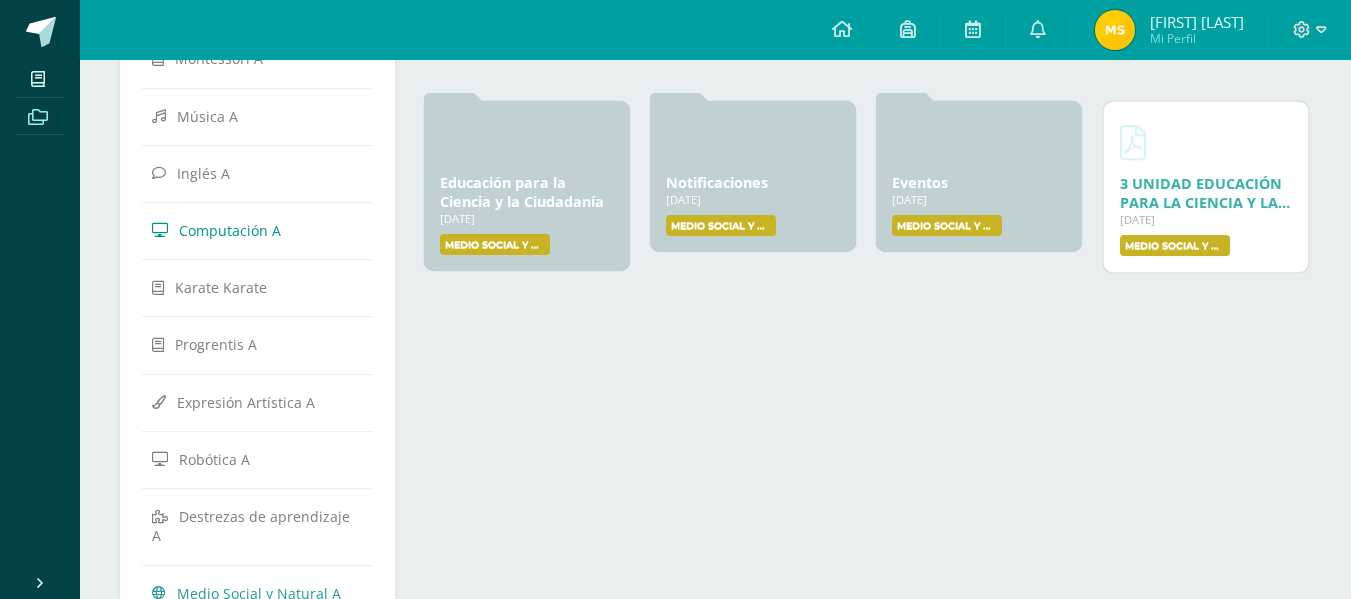 scroll, scrollTop: 438, scrollLeft: 0, axis: vertical 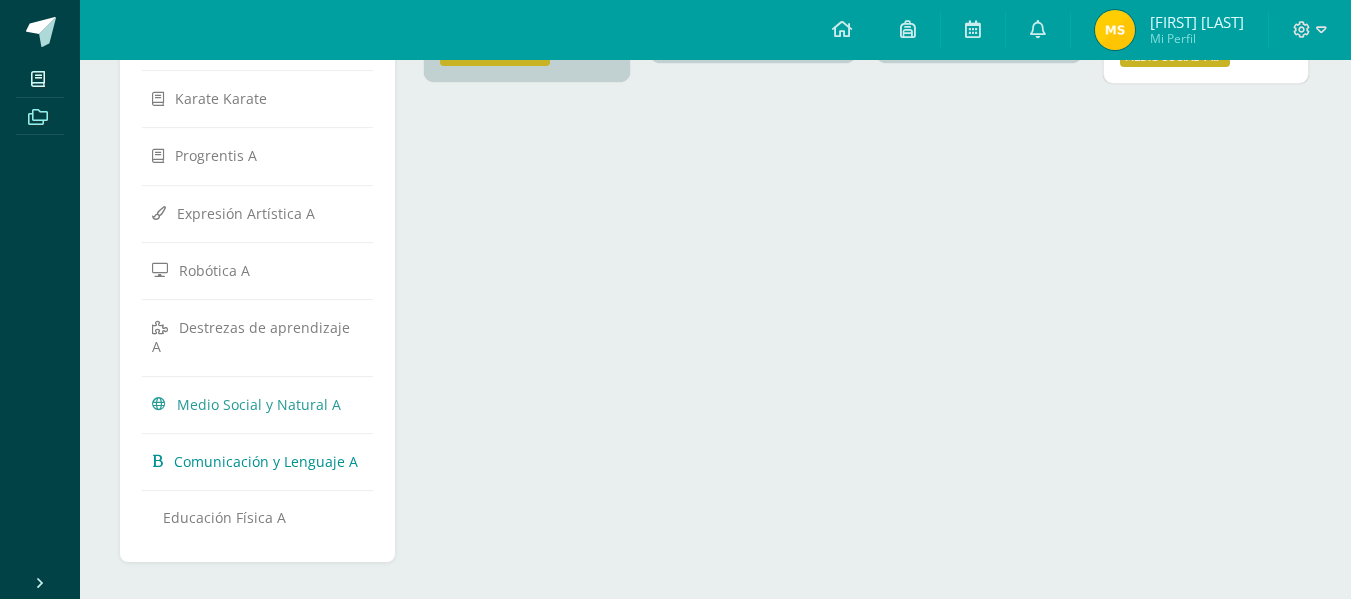 click on "Comunicación y Lenguaje A" at bounding box center (266, 461) 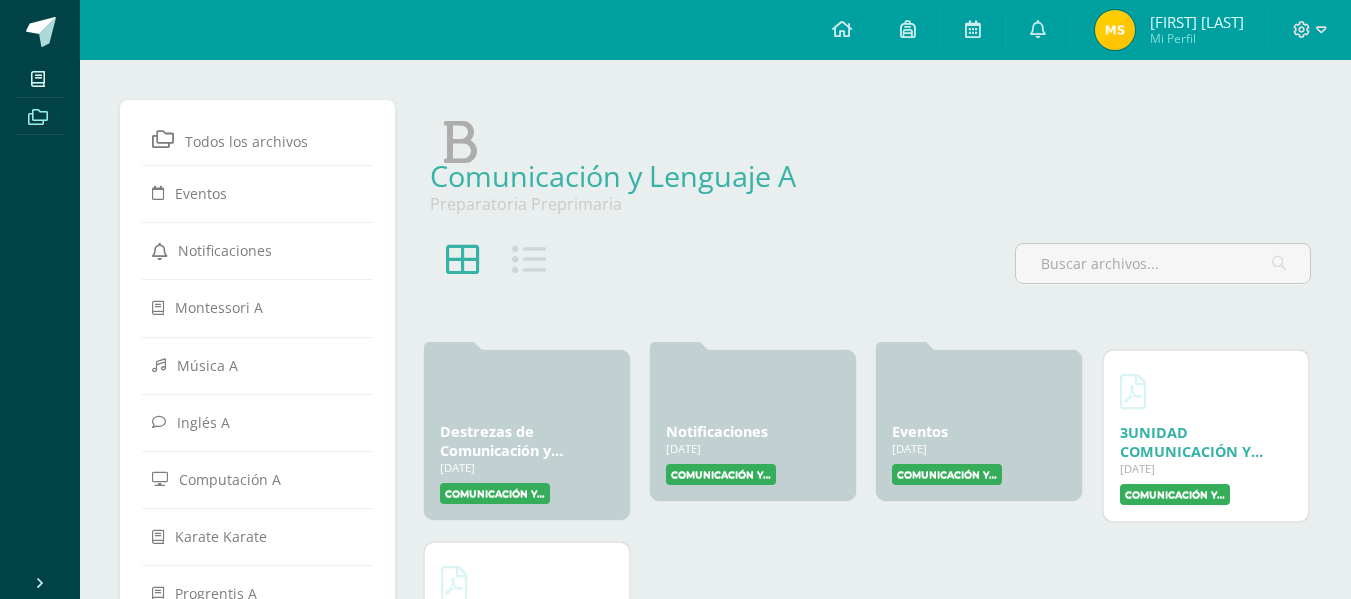 scroll, scrollTop: 0, scrollLeft: 0, axis: both 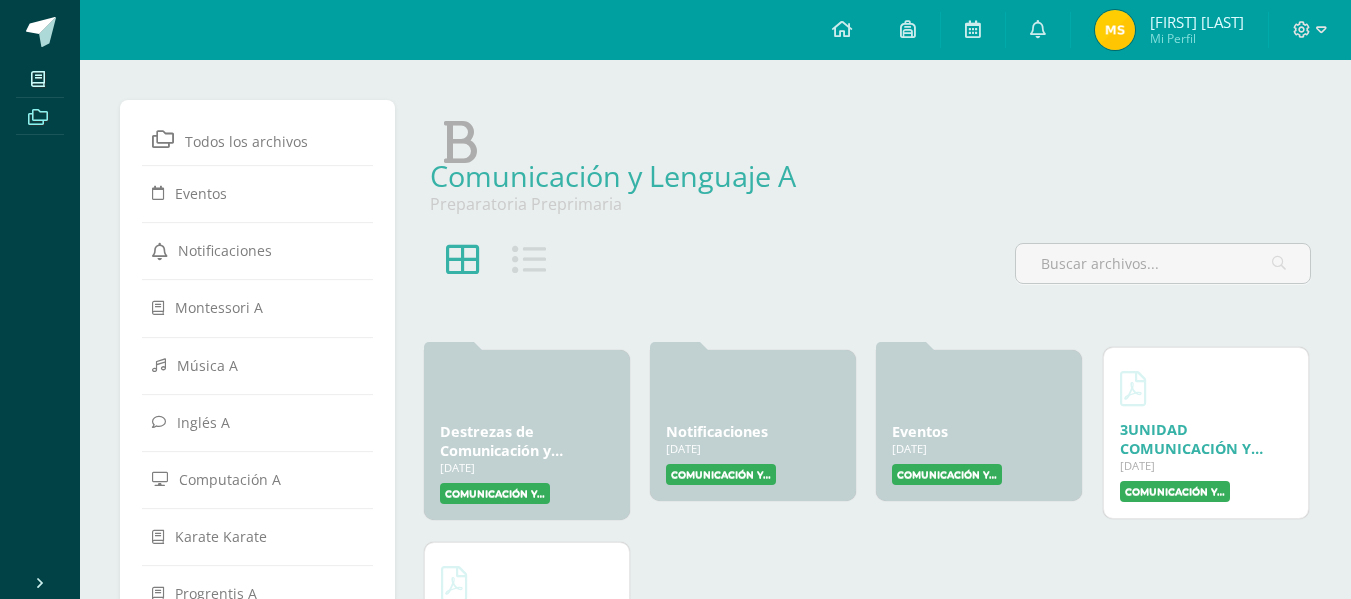 click on "3UNIDAD COMUNICACIÓN Y LENGUAJE" at bounding box center (1191, 448) 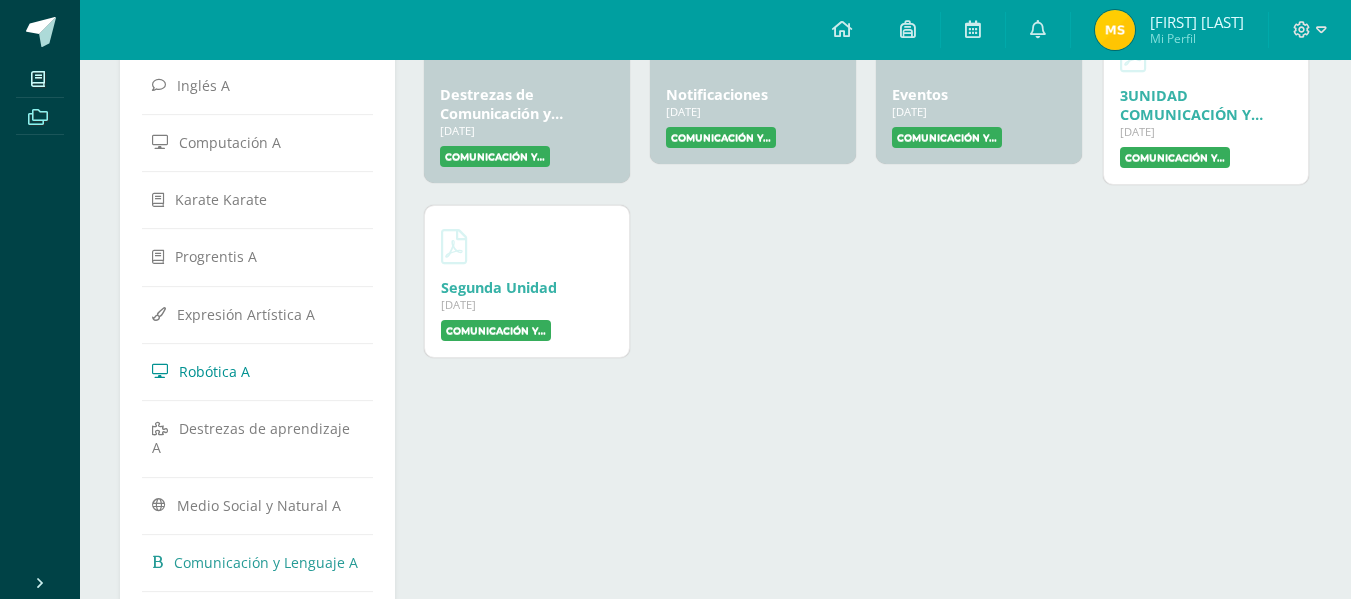 scroll, scrollTop: 338, scrollLeft: 0, axis: vertical 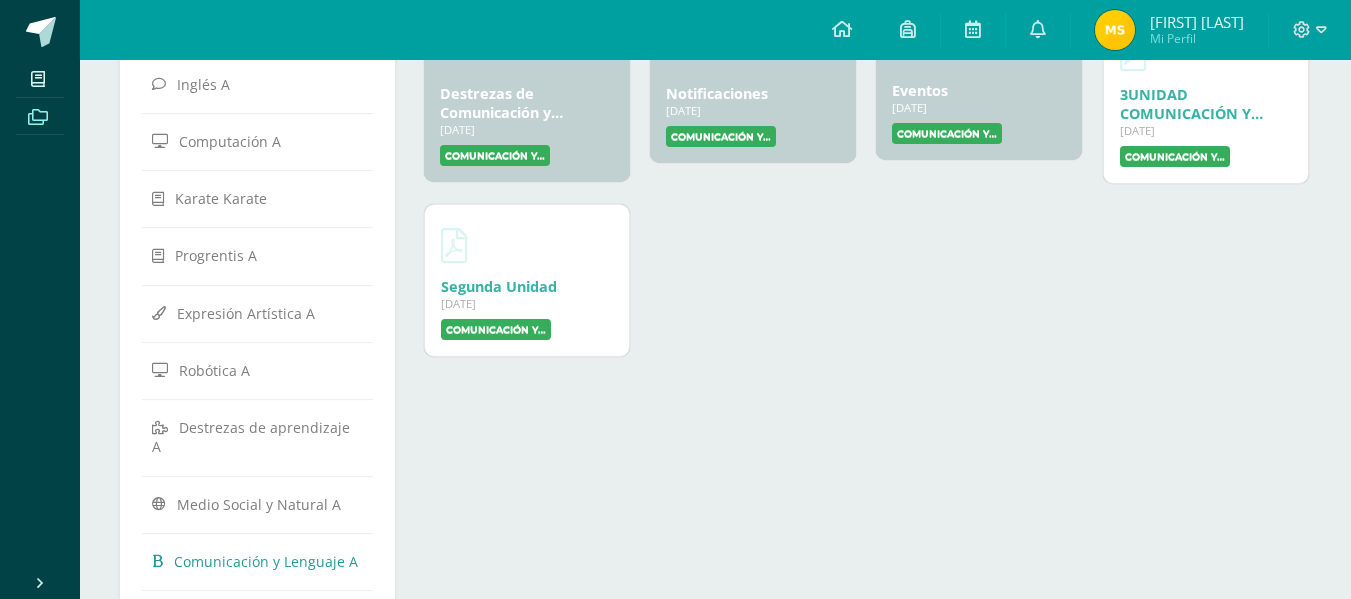 click on "Comunicación y Lenguaje" at bounding box center [495, 155] 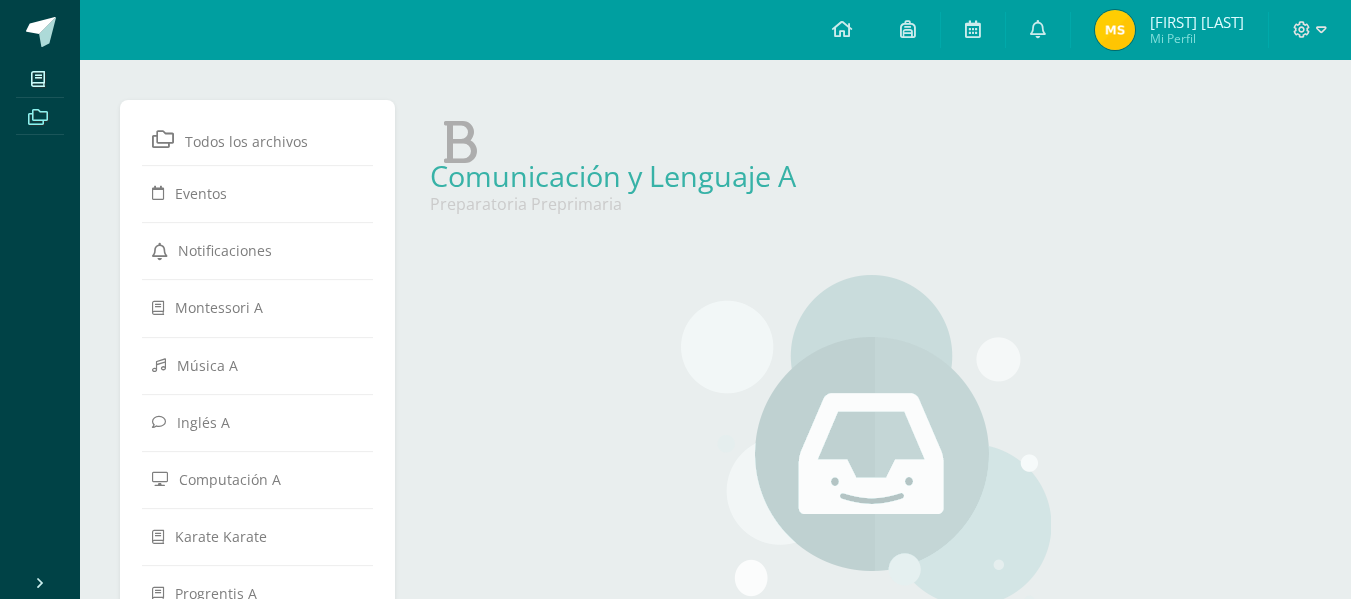 scroll, scrollTop: 0, scrollLeft: 0, axis: both 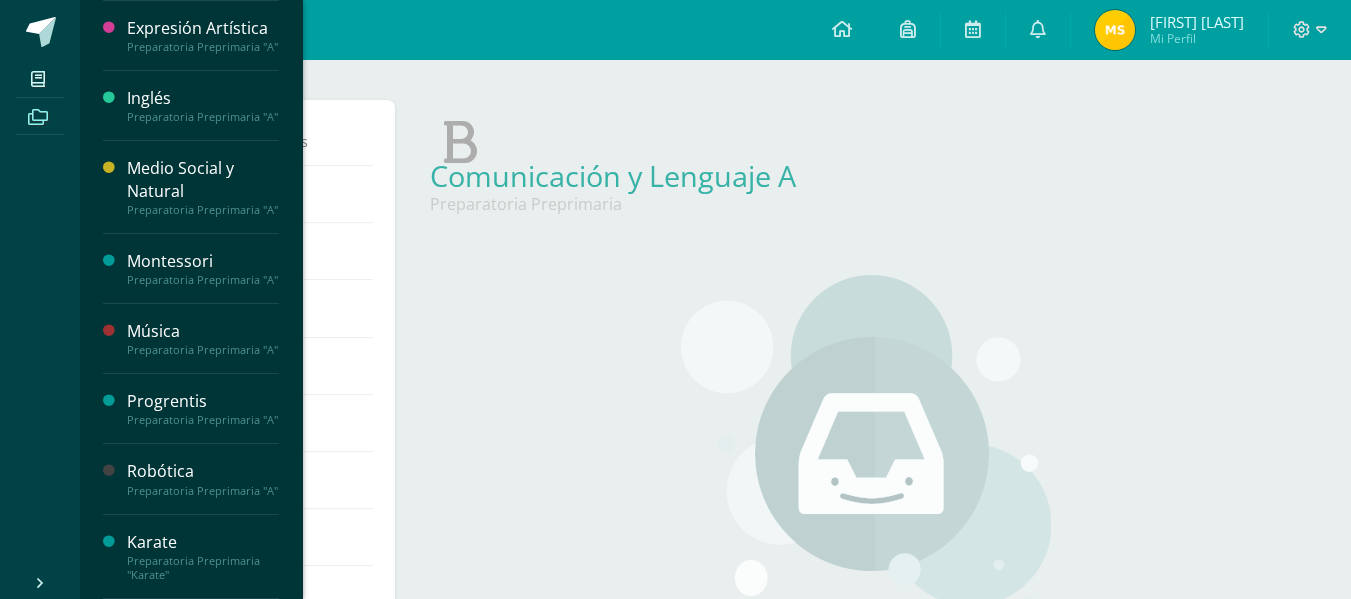 click on "Progrentis" at bounding box center (203, 401) 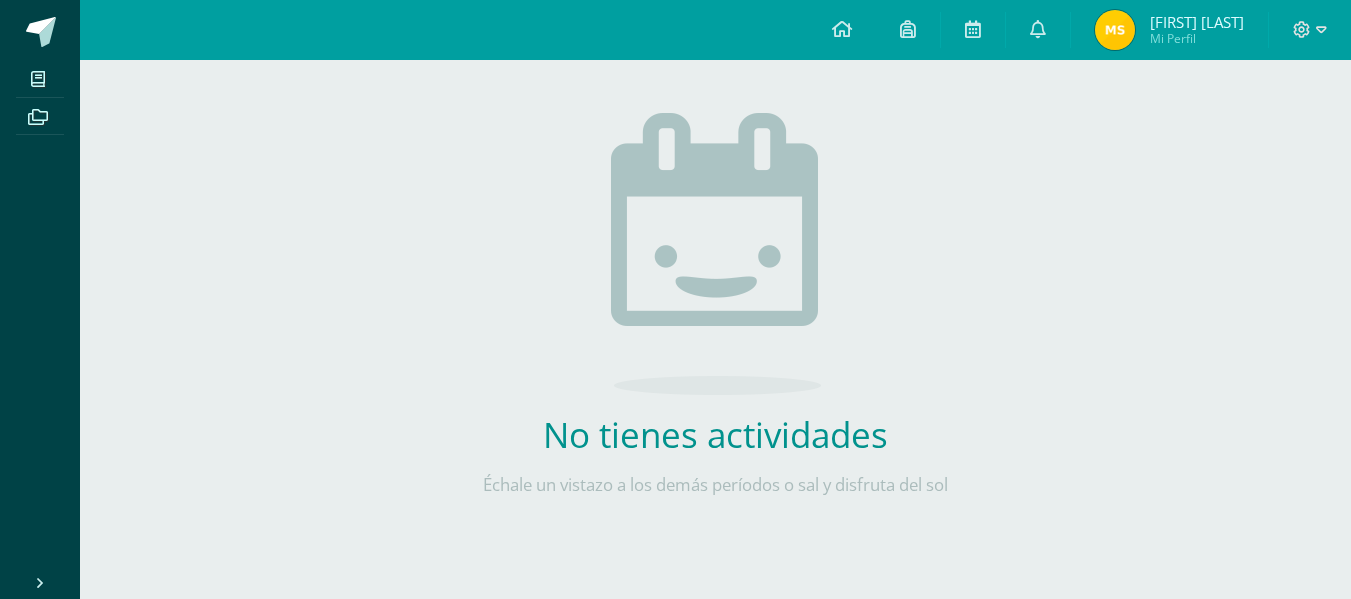 scroll, scrollTop: 0, scrollLeft: 0, axis: both 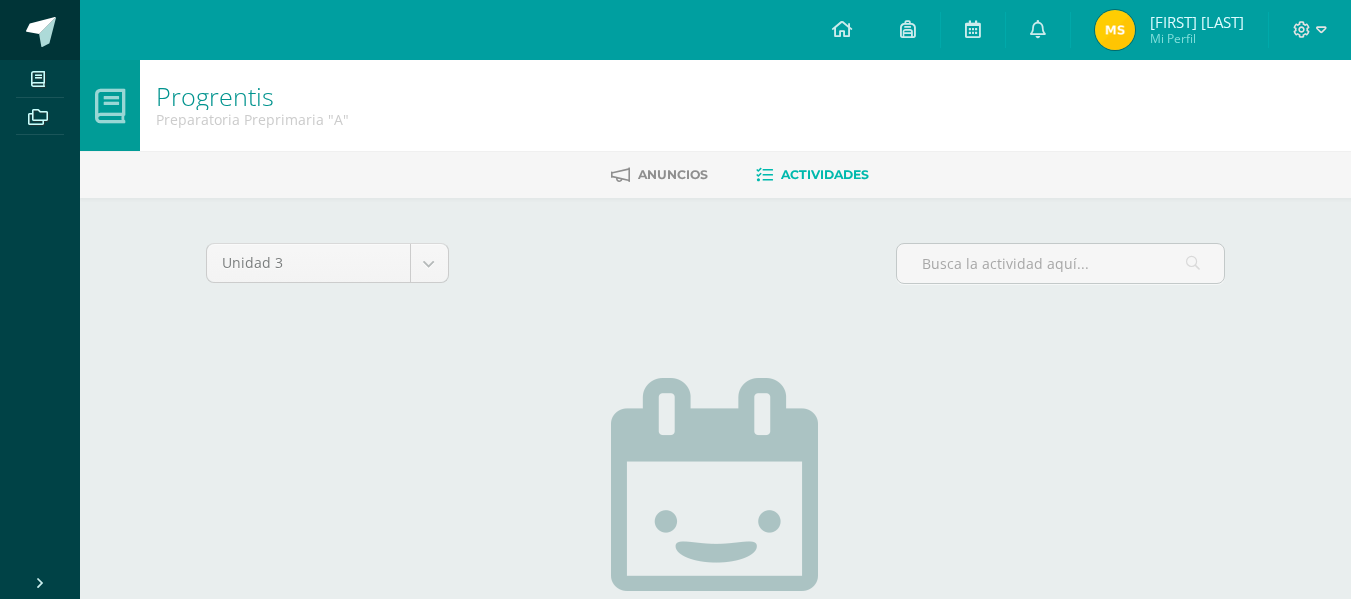 click at bounding box center [41, 32] 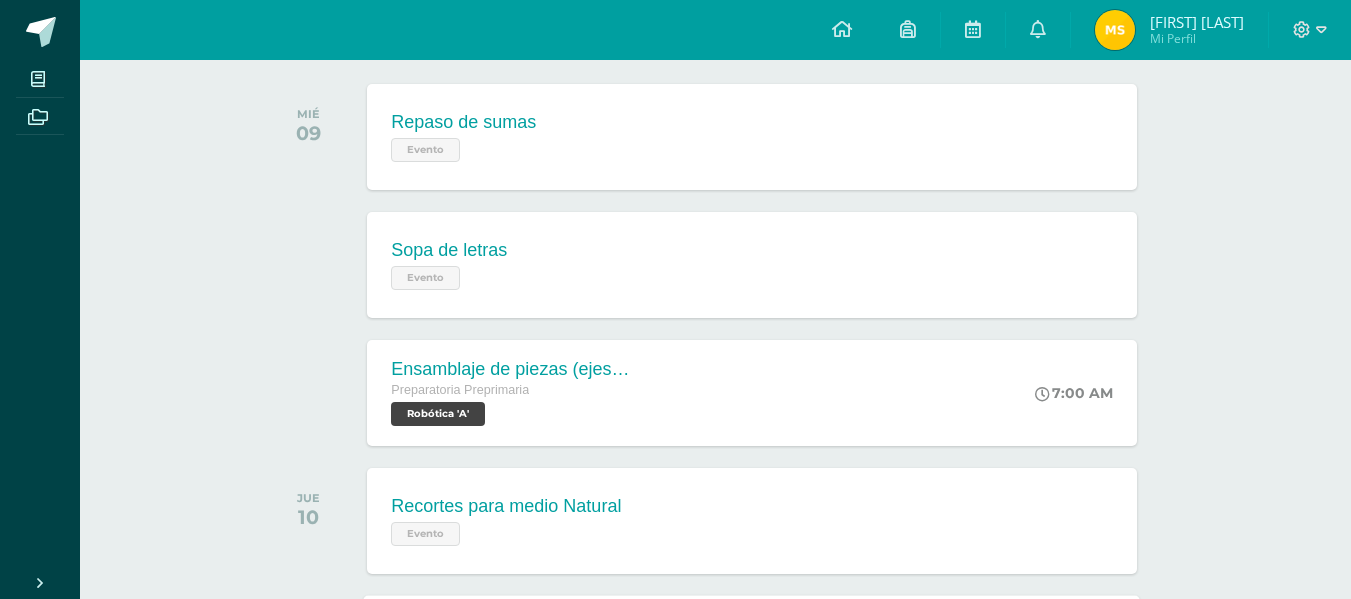 scroll, scrollTop: 450, scrollLeft: 0, axis: vertical 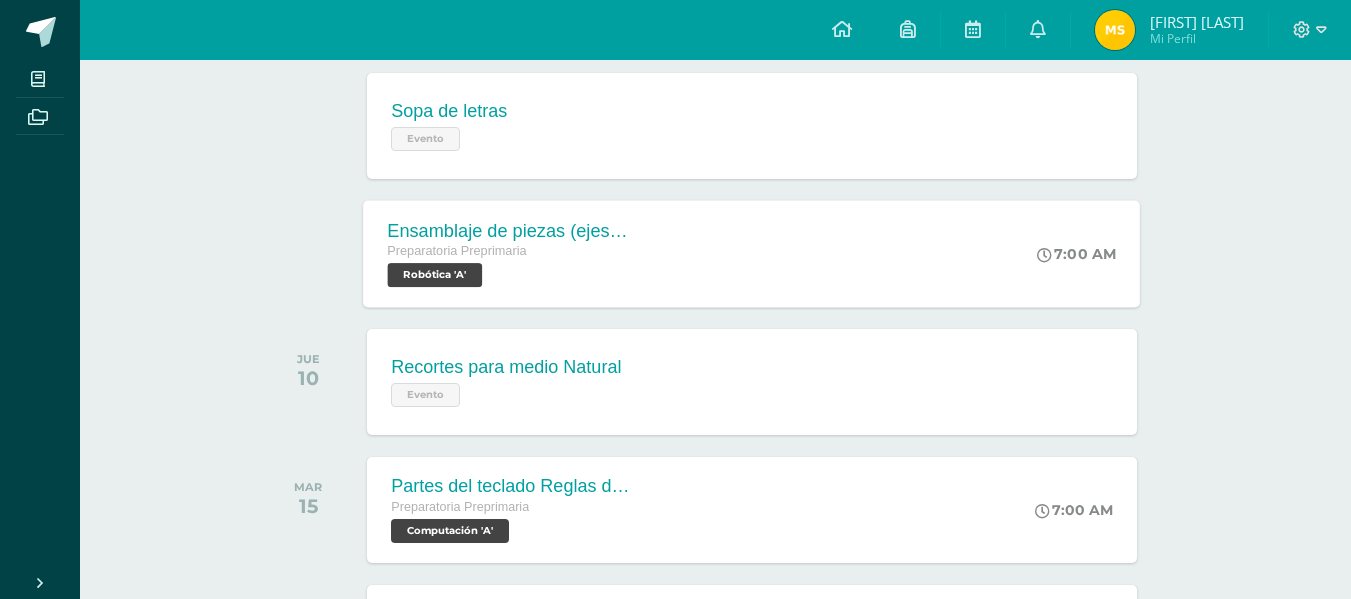 click on "7:00 AM" at bounding box center [1077, 254] 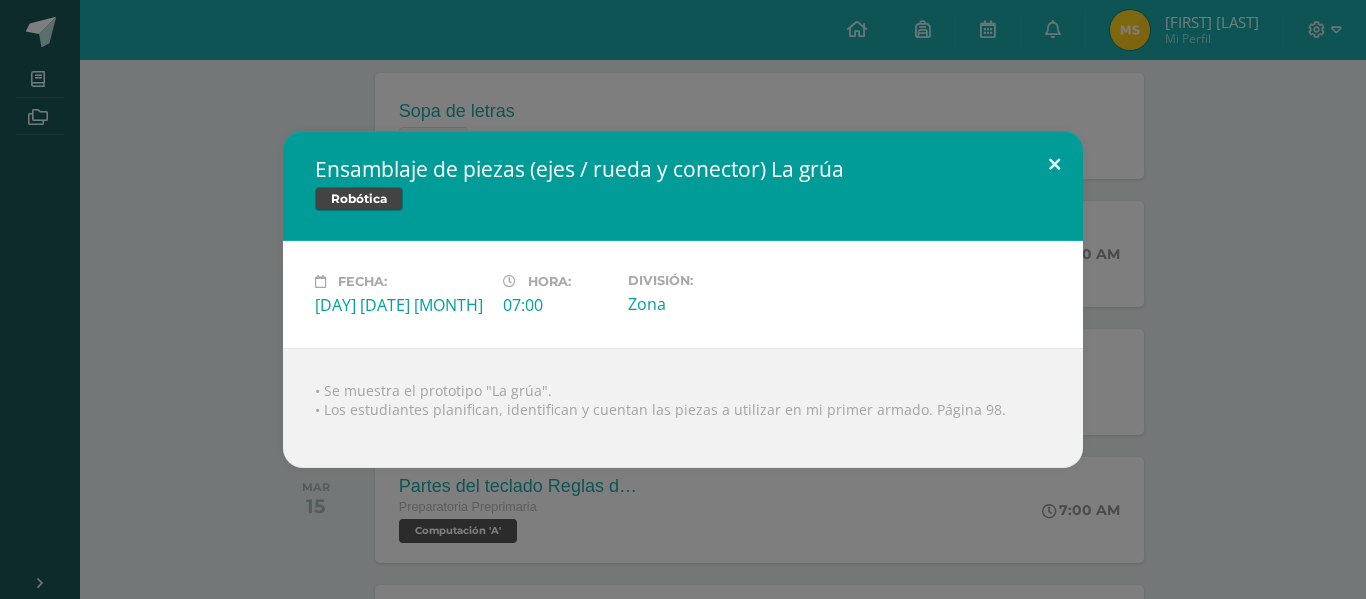 click at bounding box center (1054, 165) 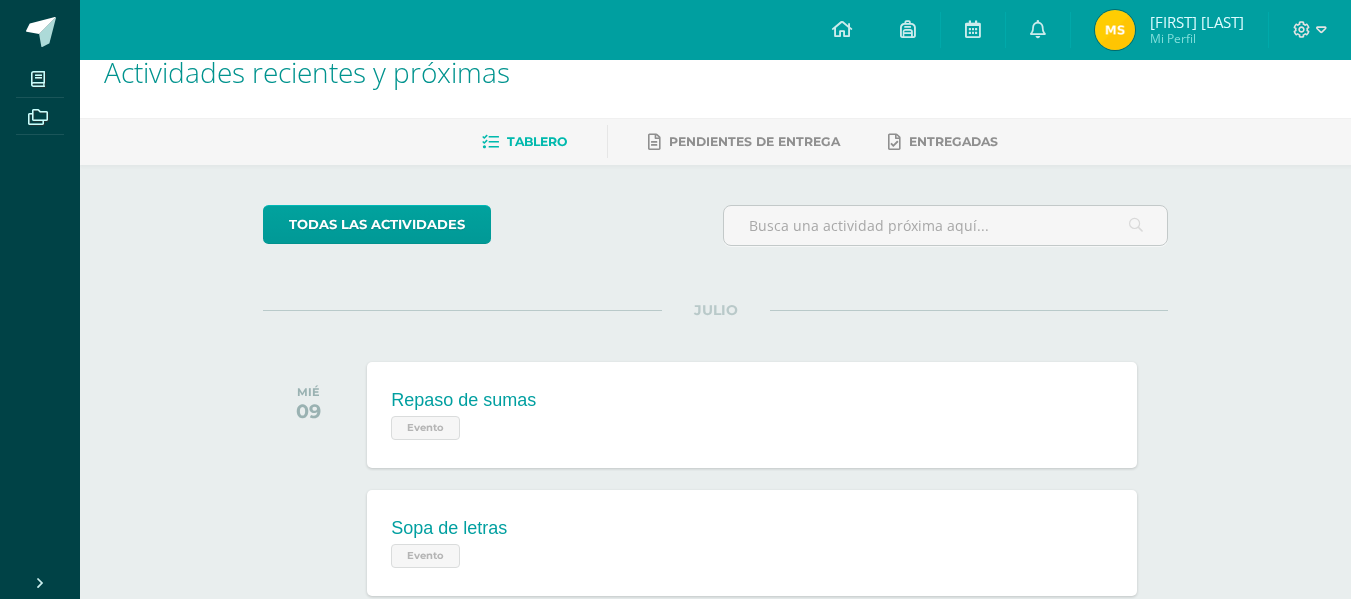 scroll, scrollTop: 0, scrollLeft: 0, axis: both 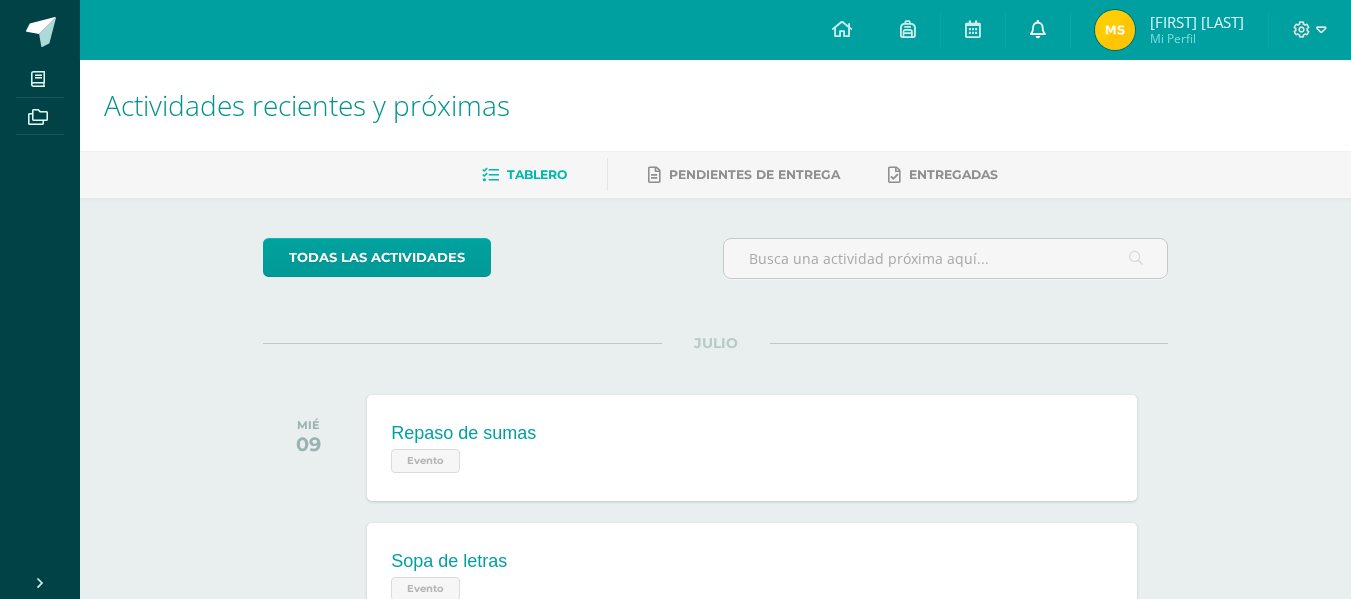 click at bounding box center [1038, 30] 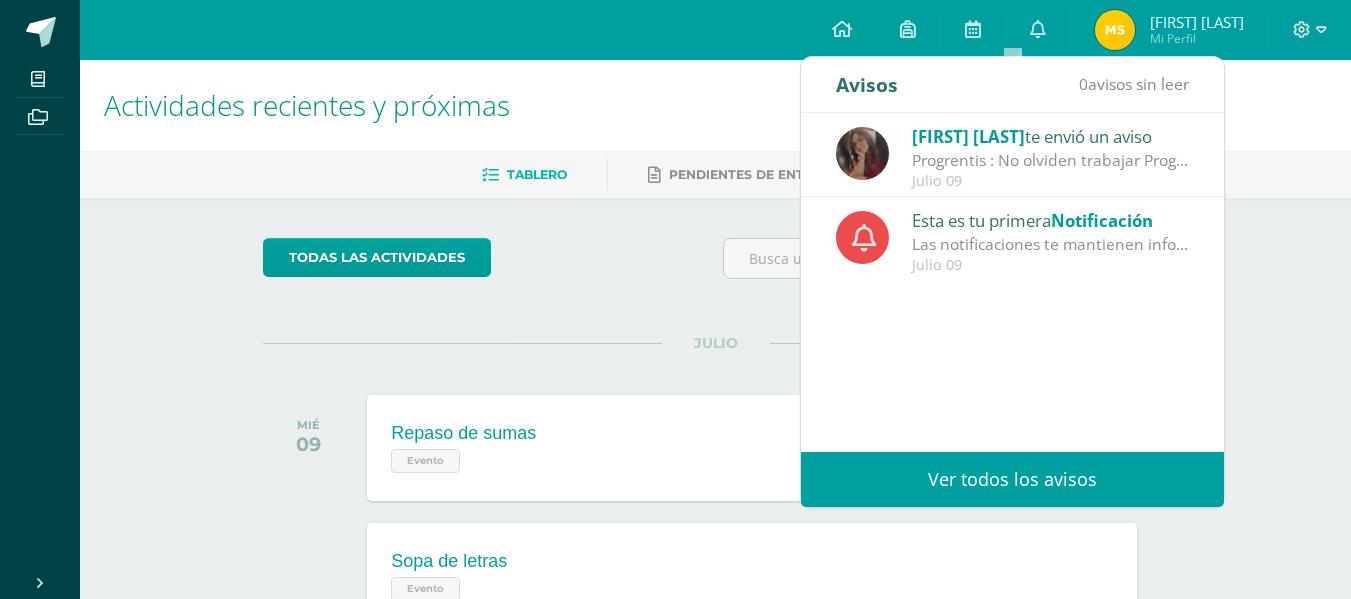 click at bounding box center (862, 153) 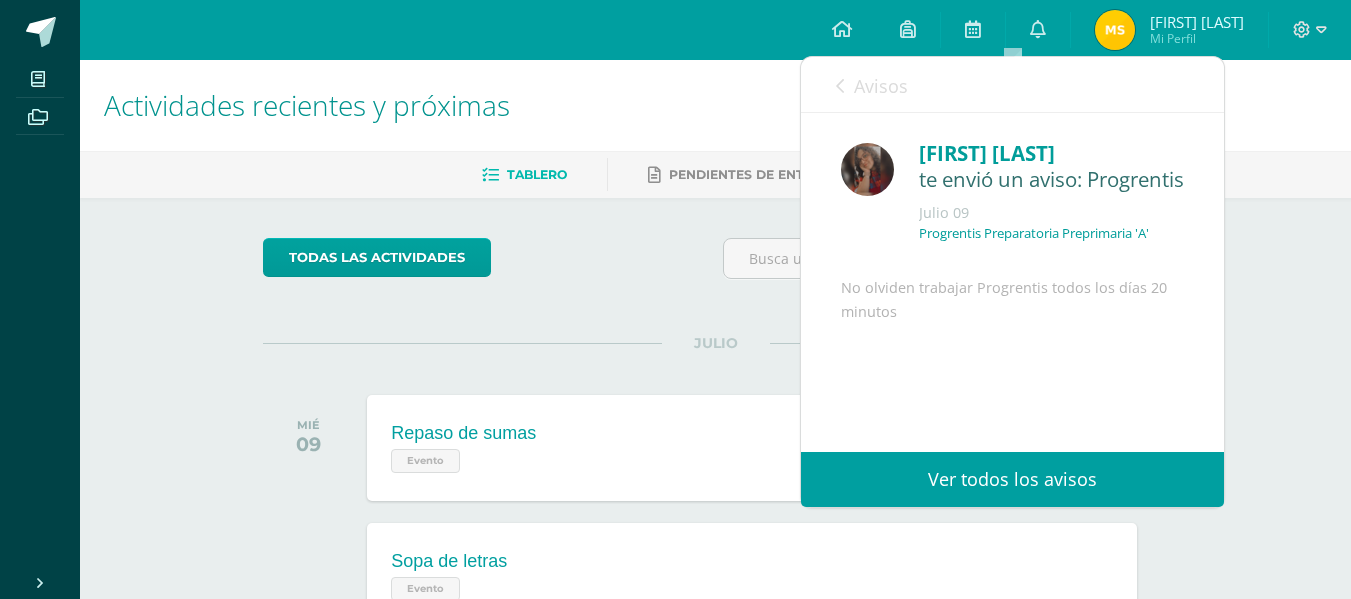 click at bounding box center [867, 169] 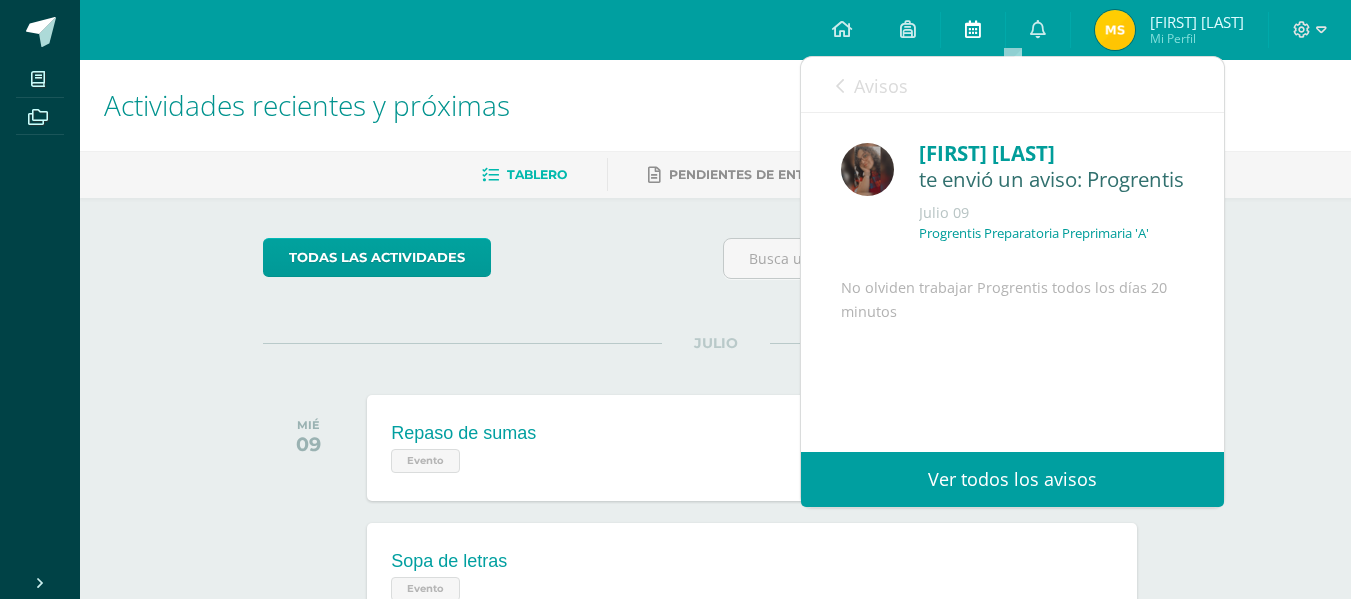 click at bounding box center (973, 30) 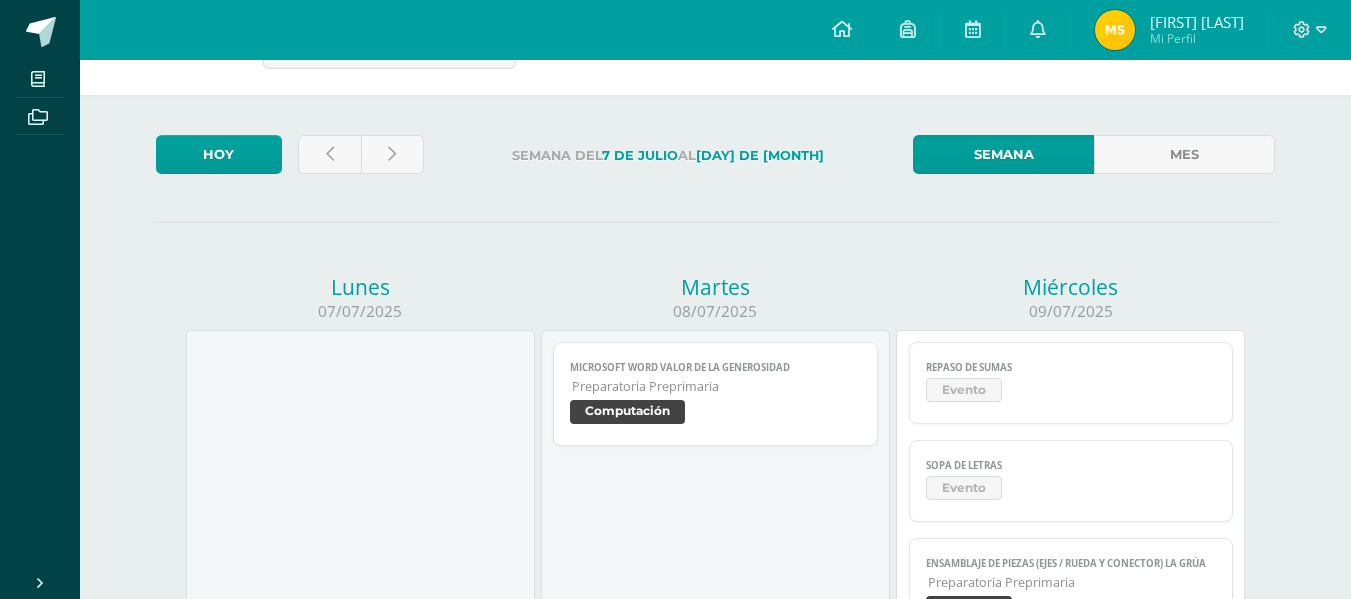 scroll, scrollTop: 0, scrollLeft: 0, axis: both 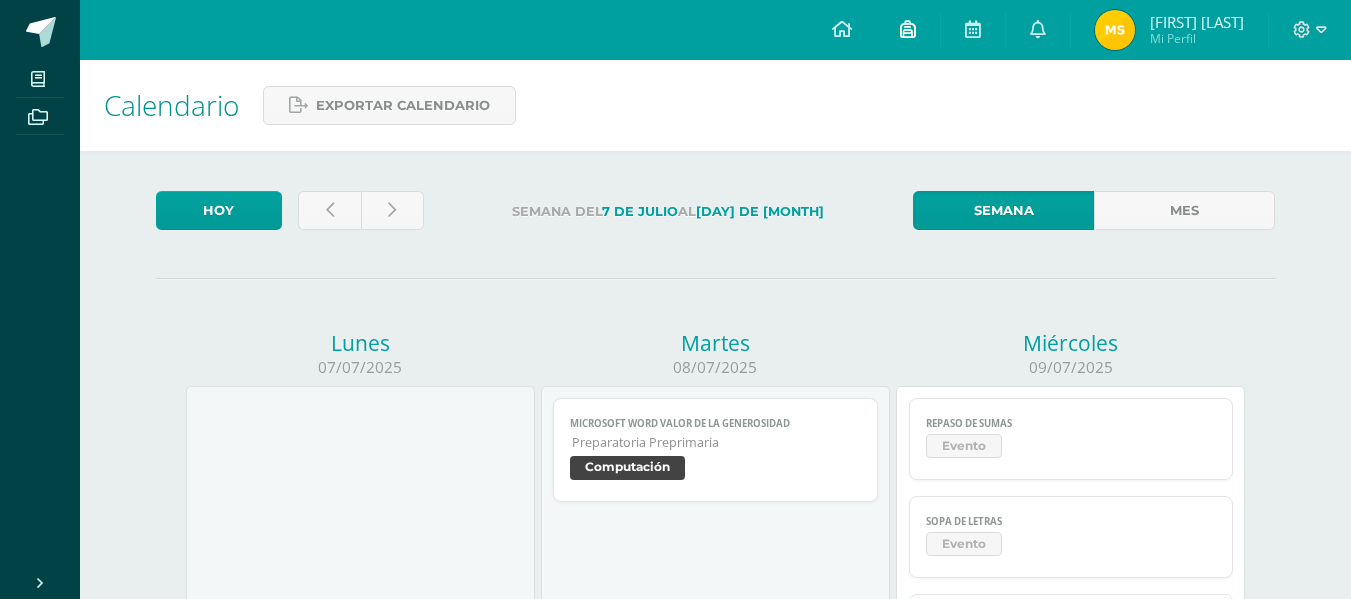 click at bounding box center (908, 29) 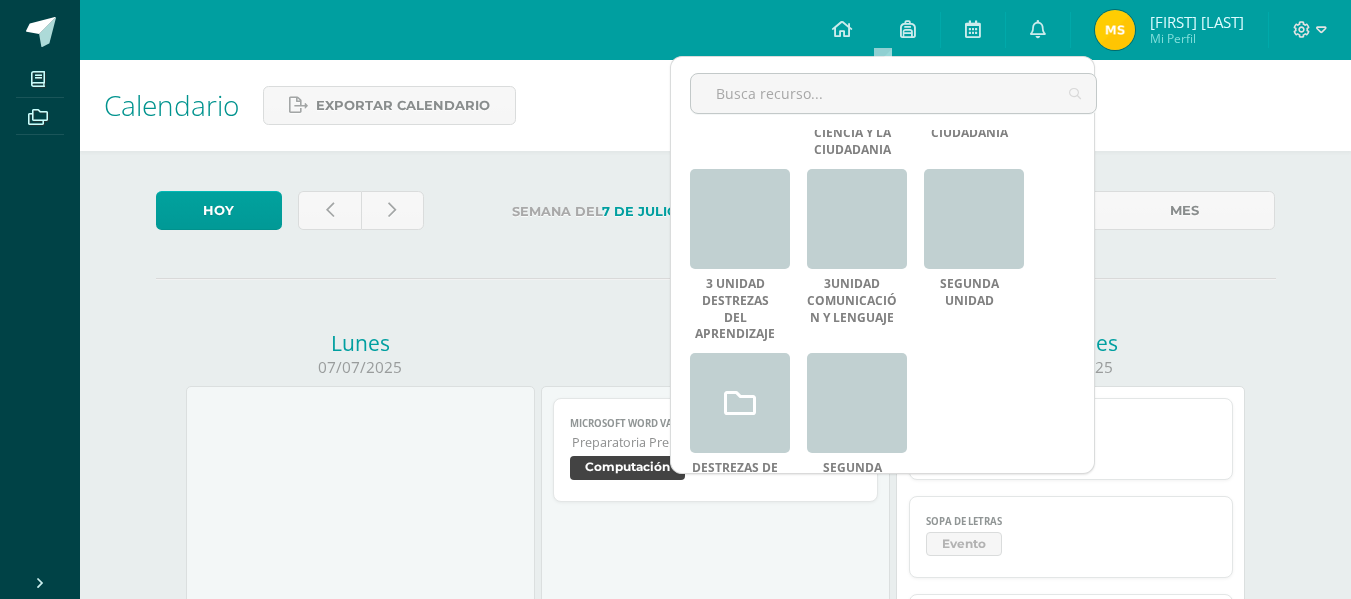 scroll, scrollTop: 421, scrollLeft: 0, axis: vertical 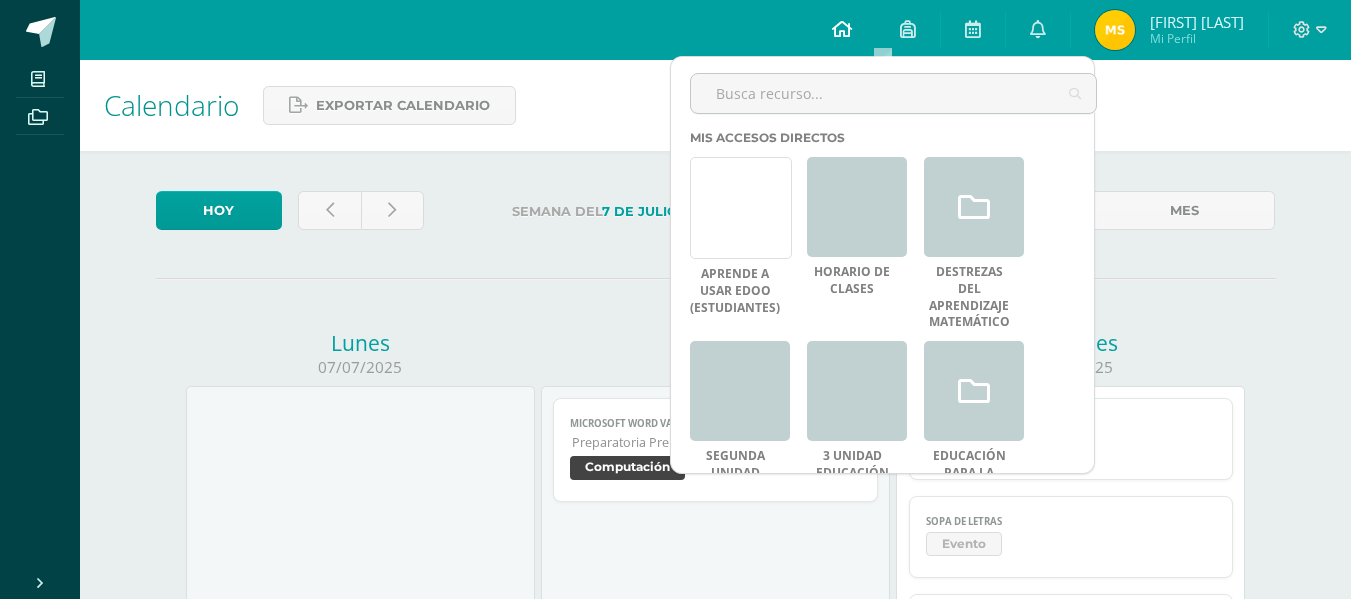 click at bounding box center (842, 29) 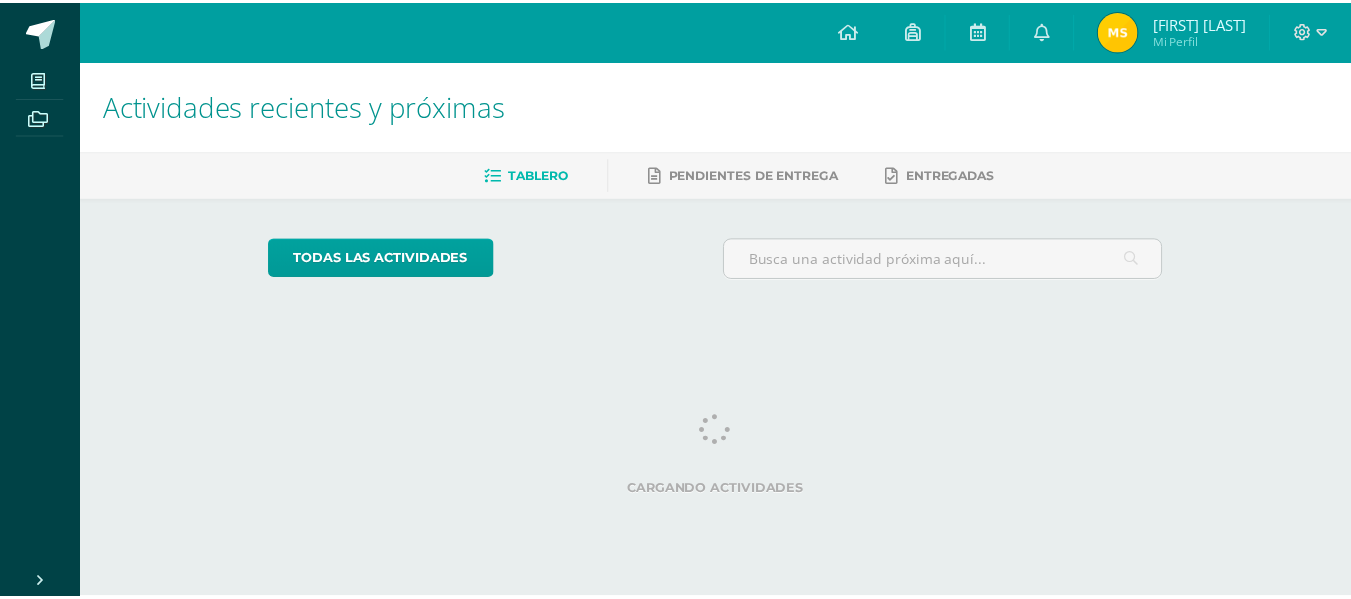 scroll, scrollTop: 0, scrollLeft: 0, axis: both 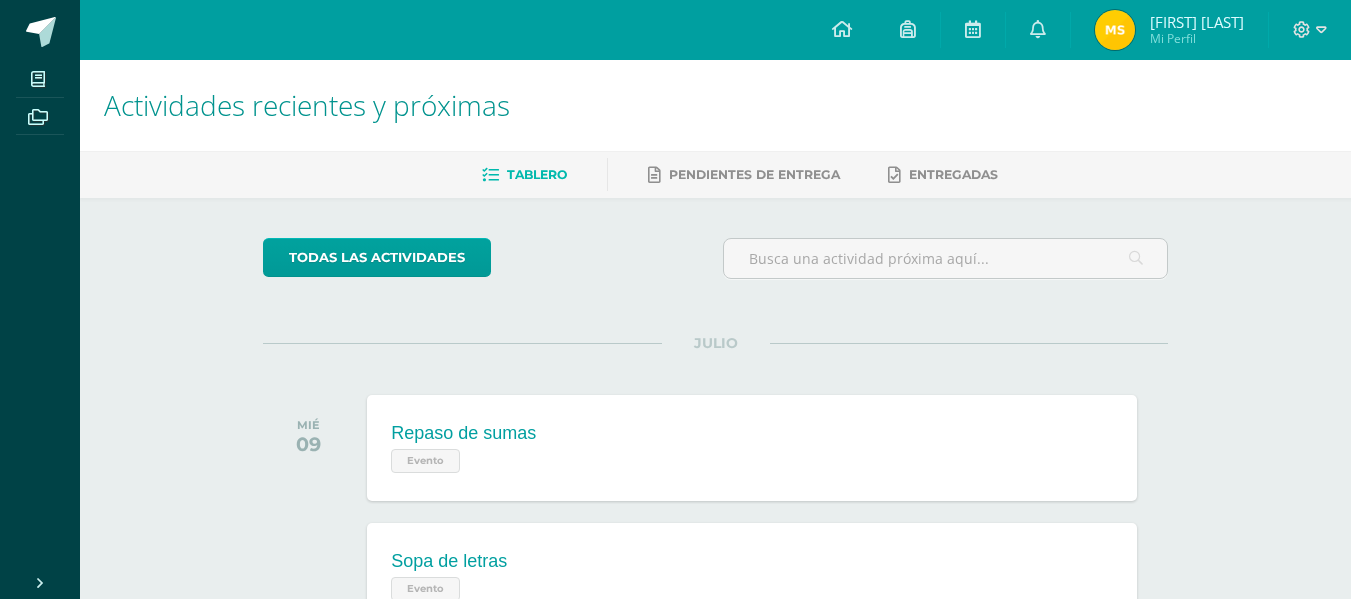 click at bounding box center [1302, 30] 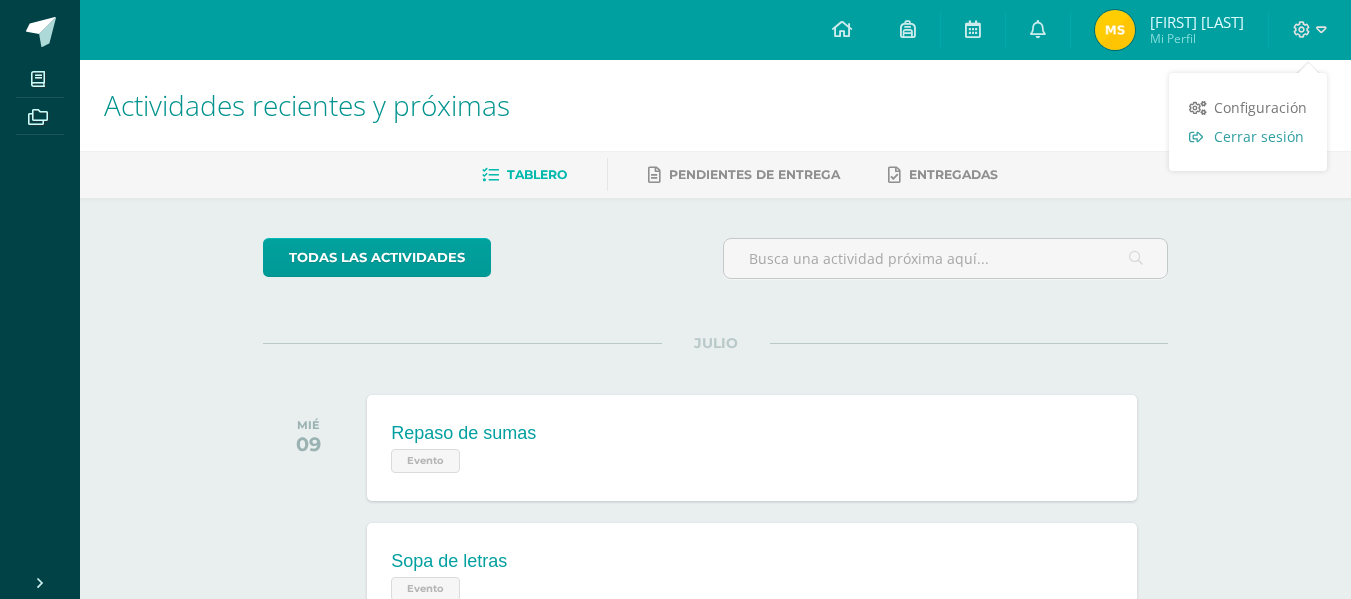 click on "Cerrar sesión" at bounding box center [1259, 136] 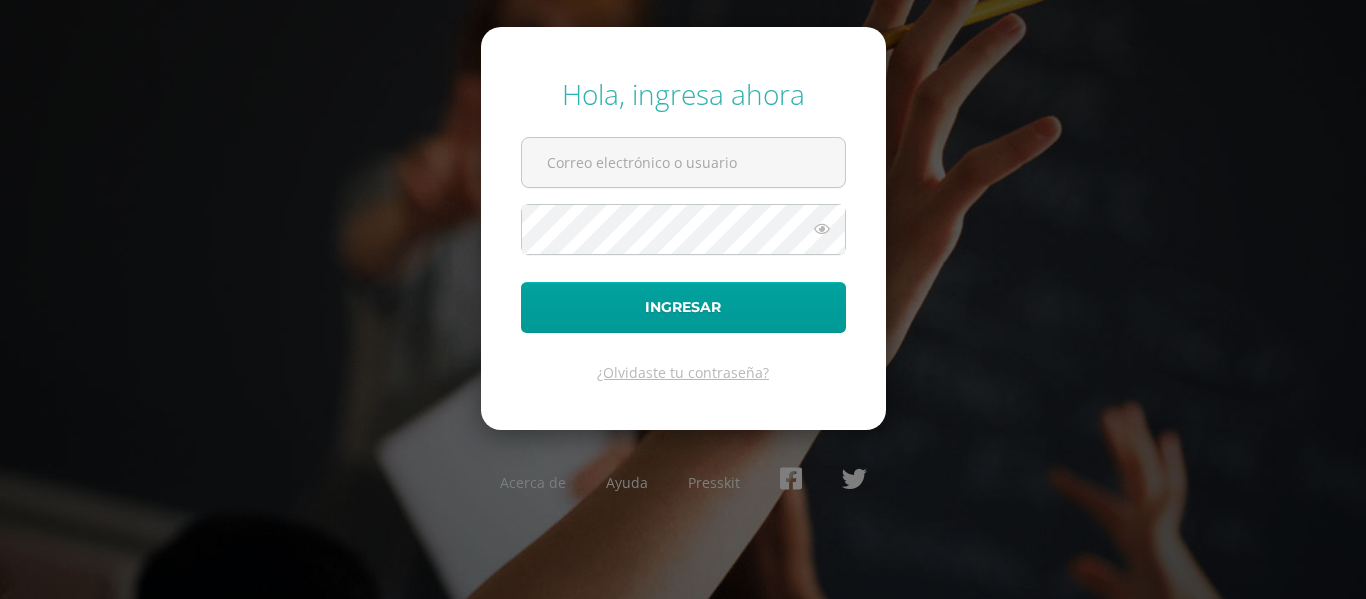 scroll, scrollTop: 0, scrollLeft: 0, axis: both 